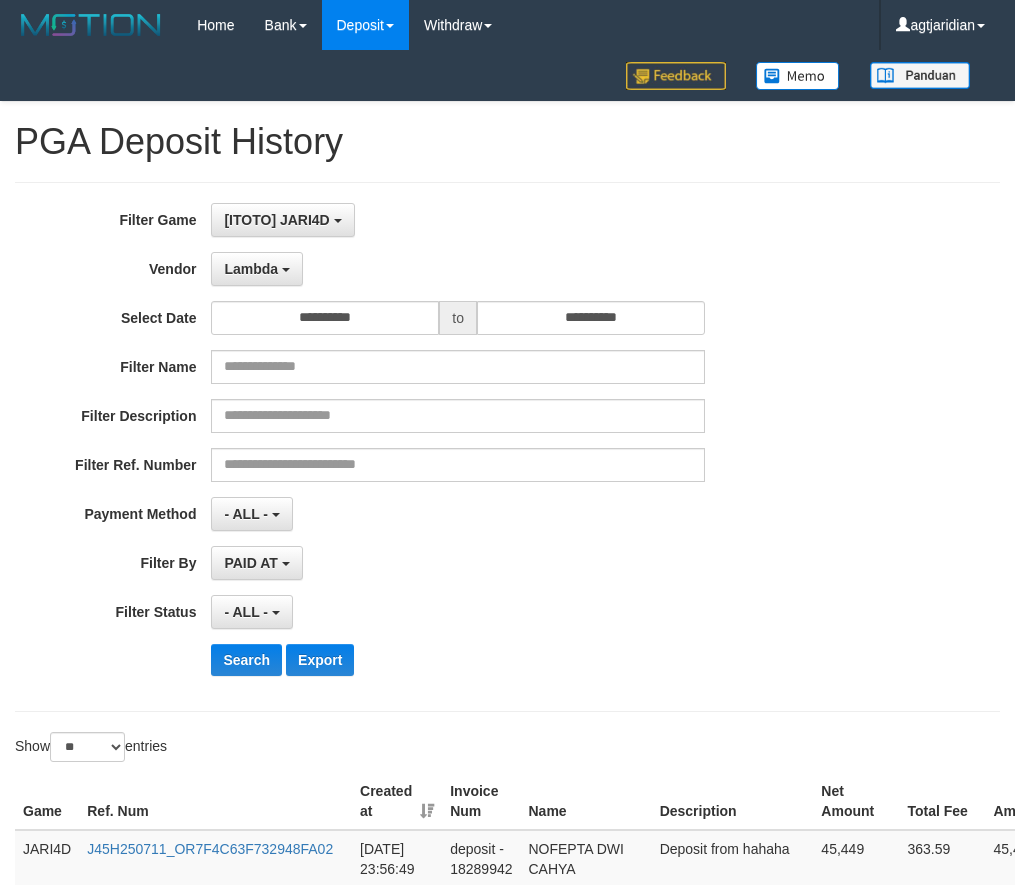 select on "**********" 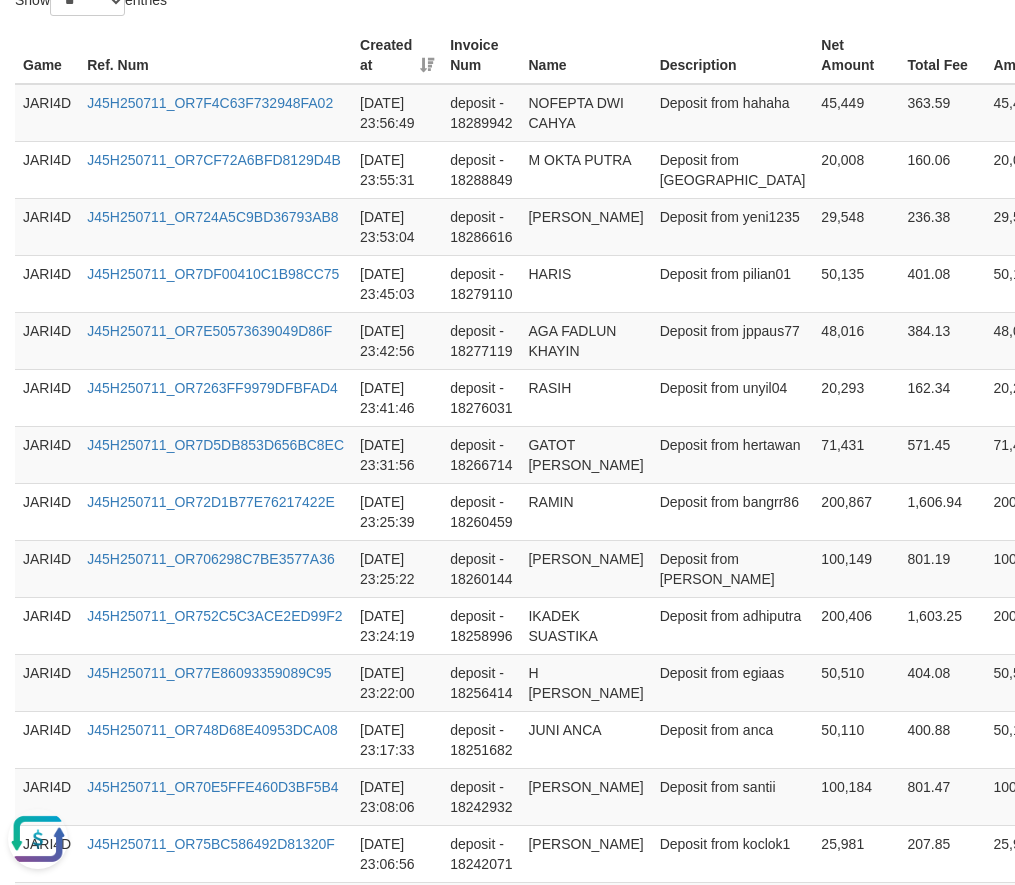 scroll, scrollTop: 0, scrollLeft: 0, axis: both 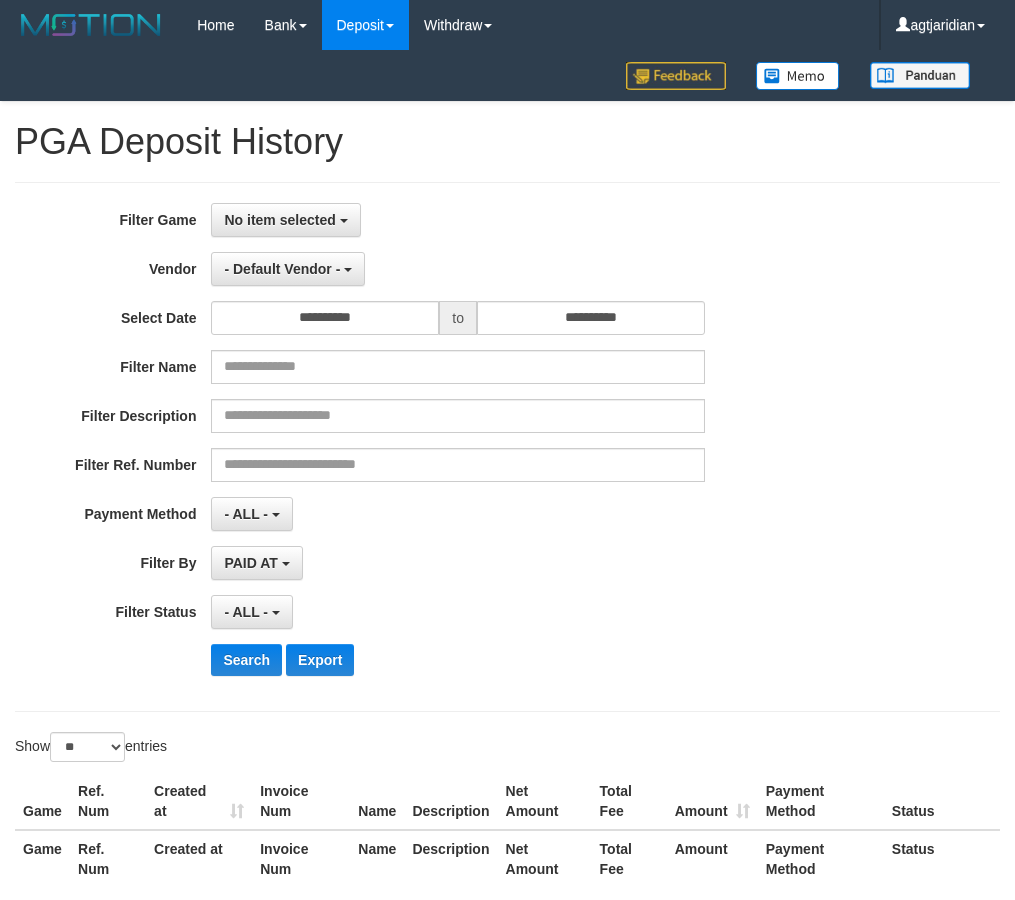 select 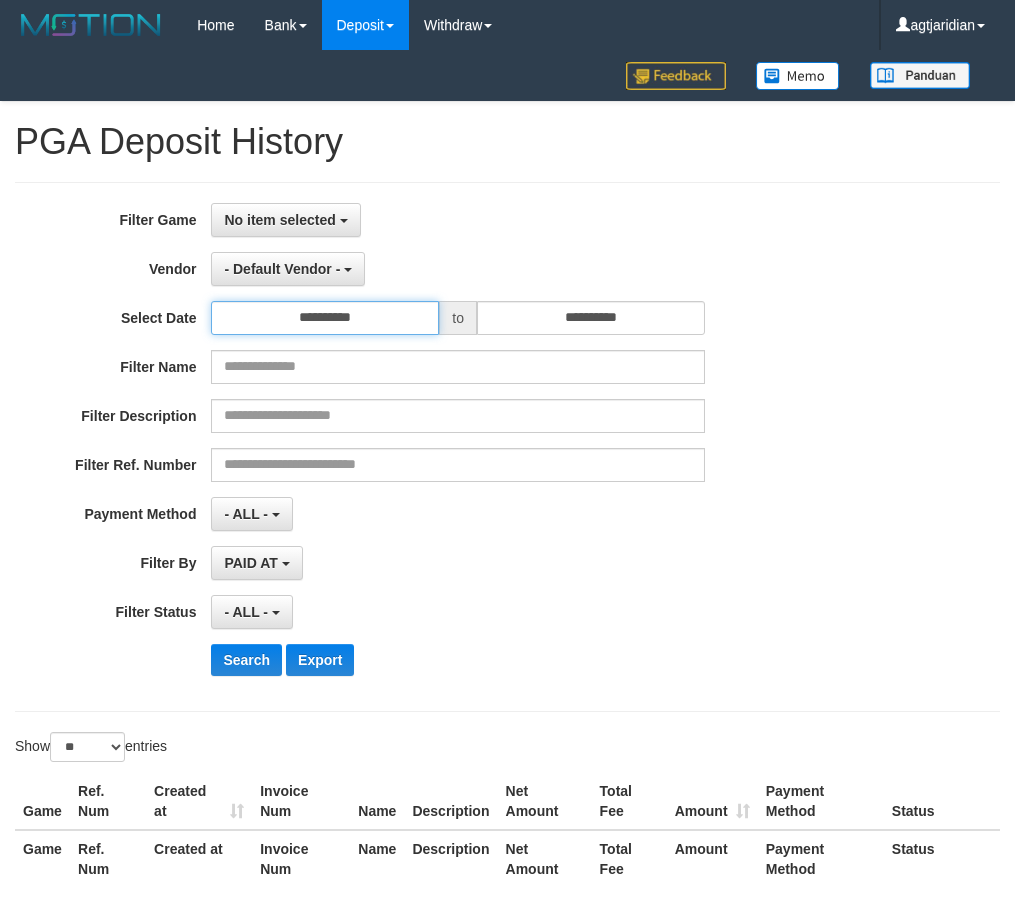 click on "**********" at bounding box center (325, 318) 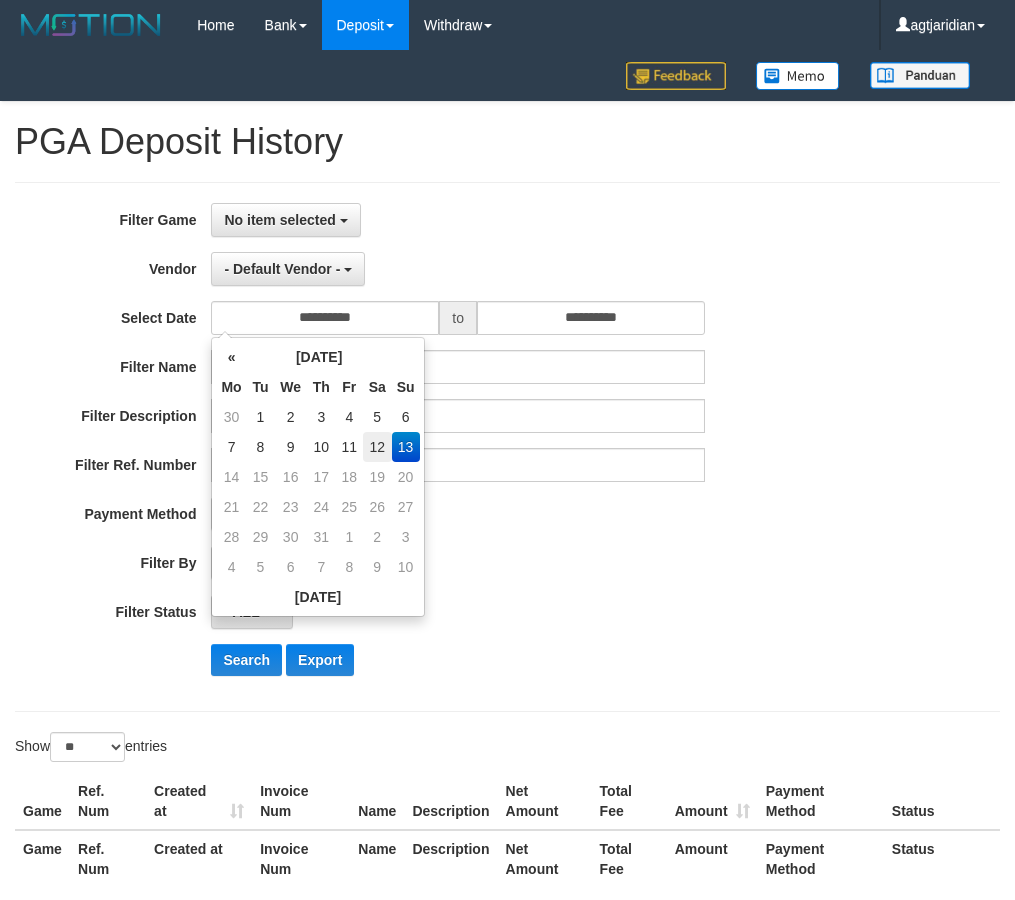 click on "12" at bounding box center [377, 447] 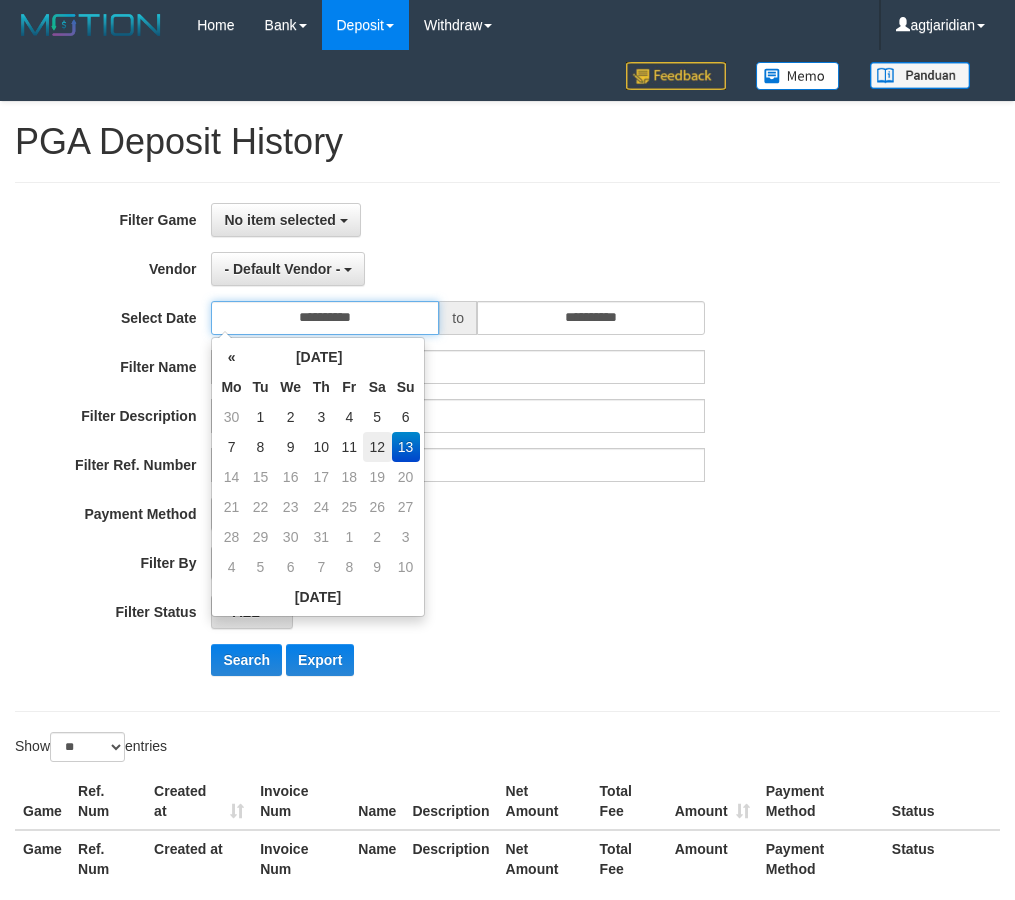type on "**********" 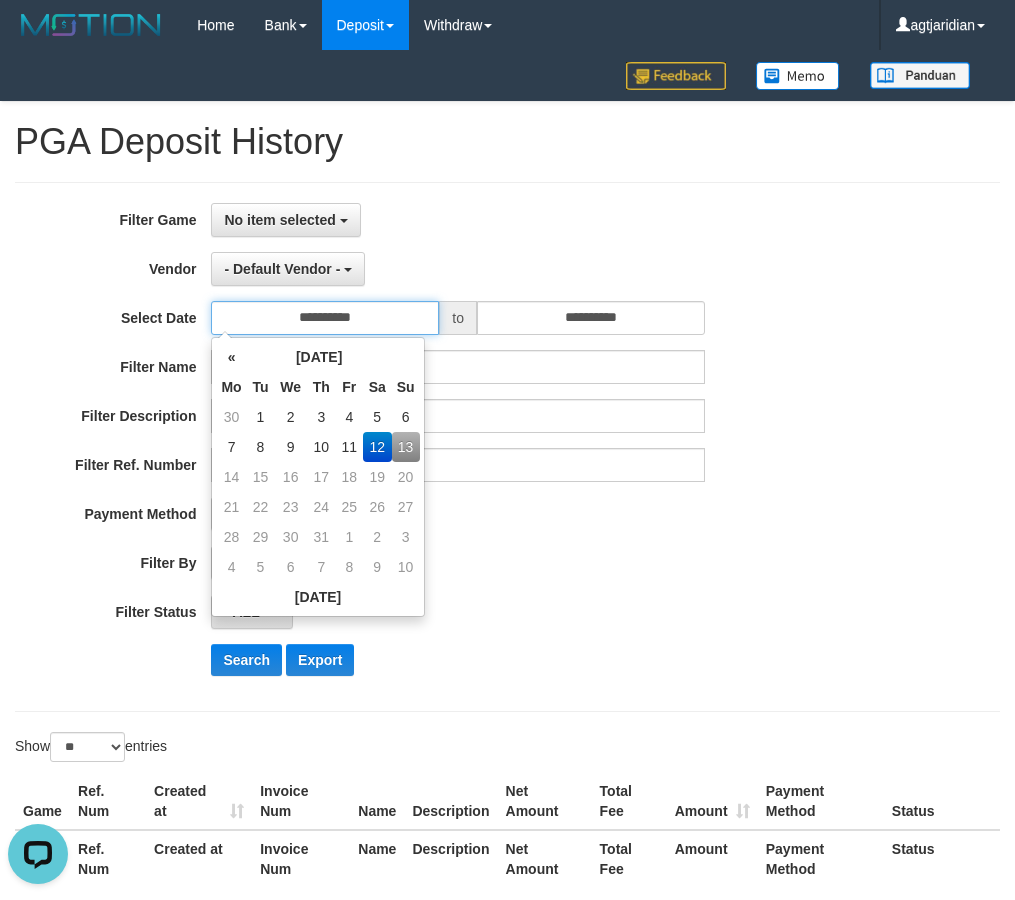 scroll, scrollTop: 0, scrollLeft: 0, axis: both 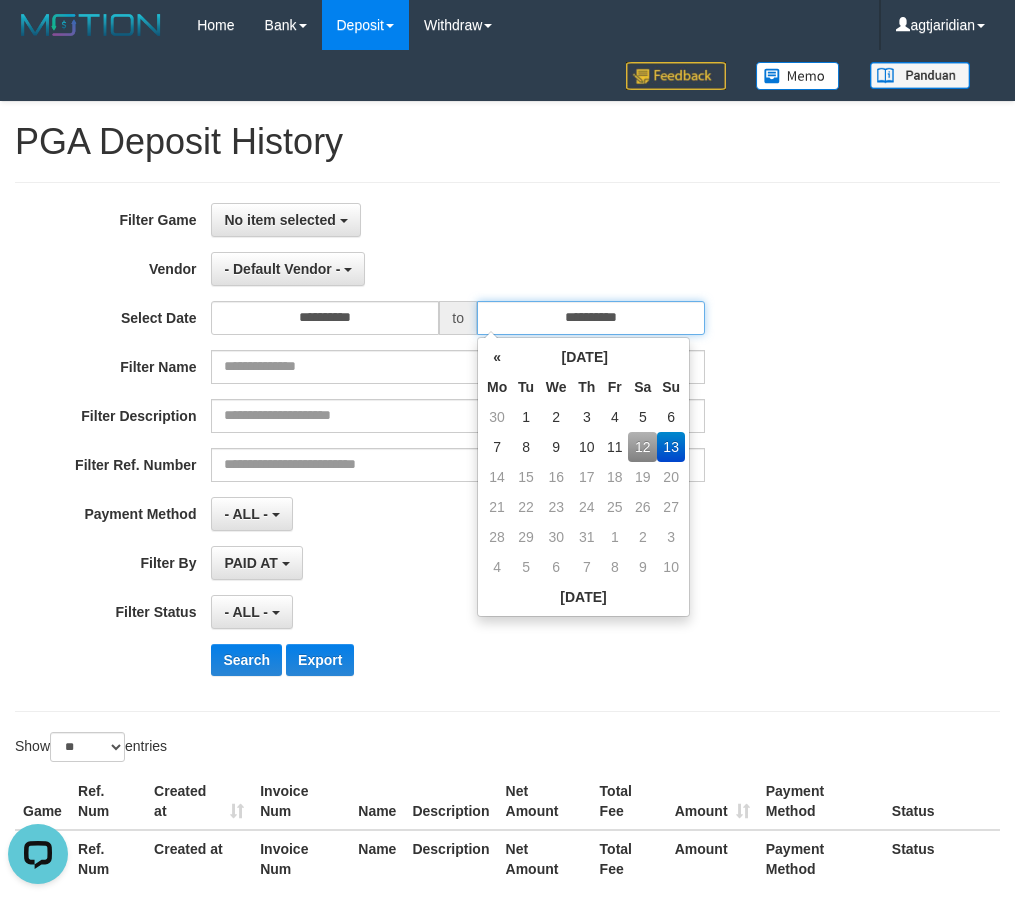 click on "**********" at bounding box center (591, 318) 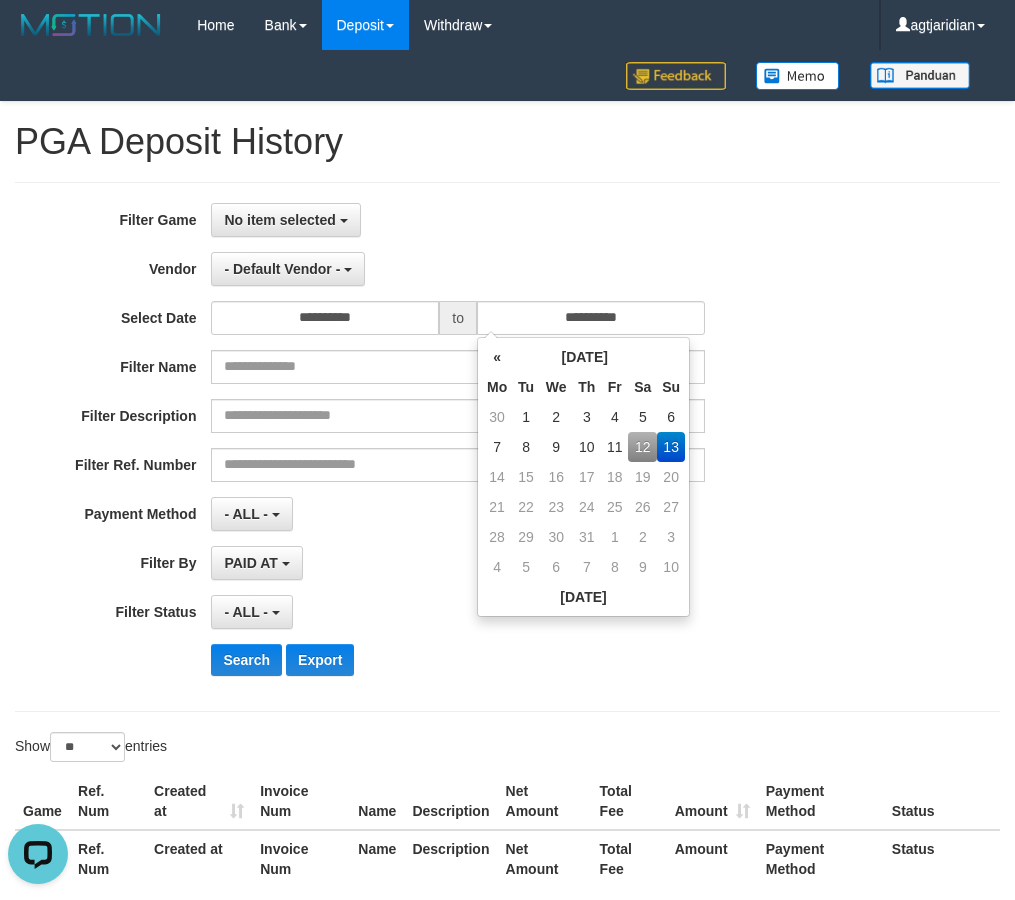 click on "12" at bounding box center [642, 447] 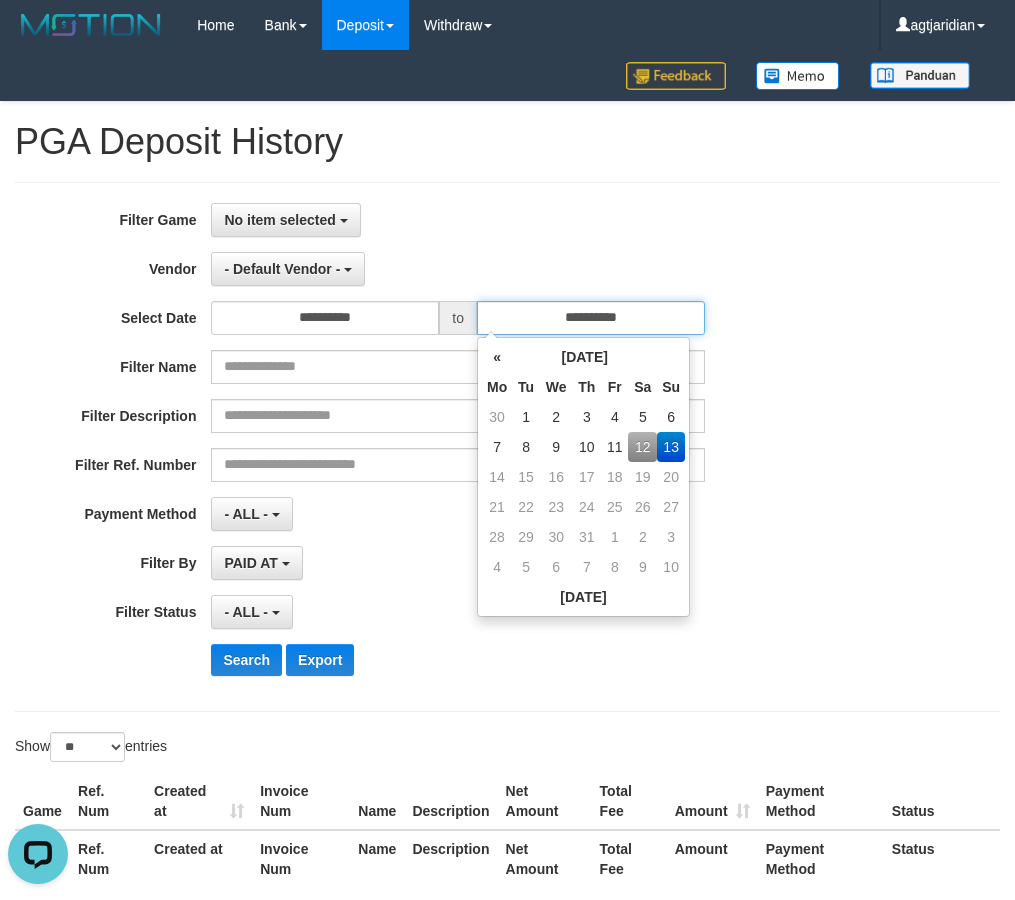 type on "**********" 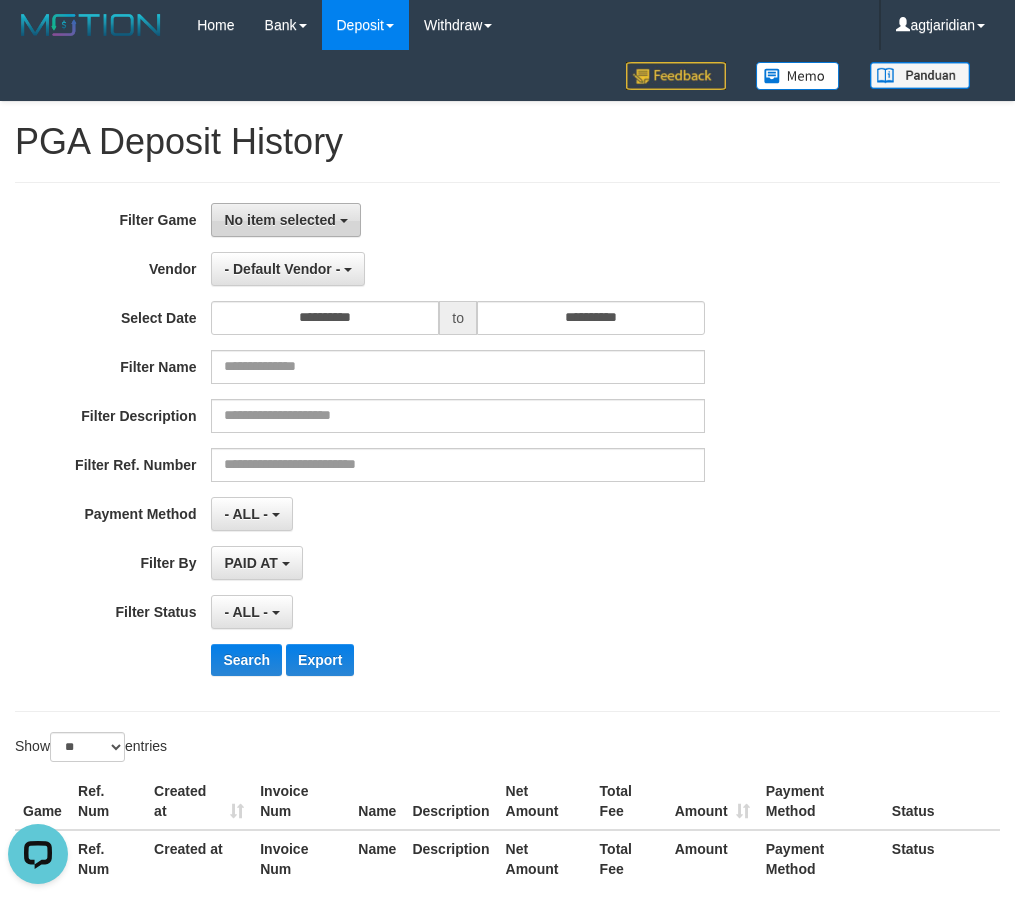 click on "No item selected" at bounding box center (279, 220) 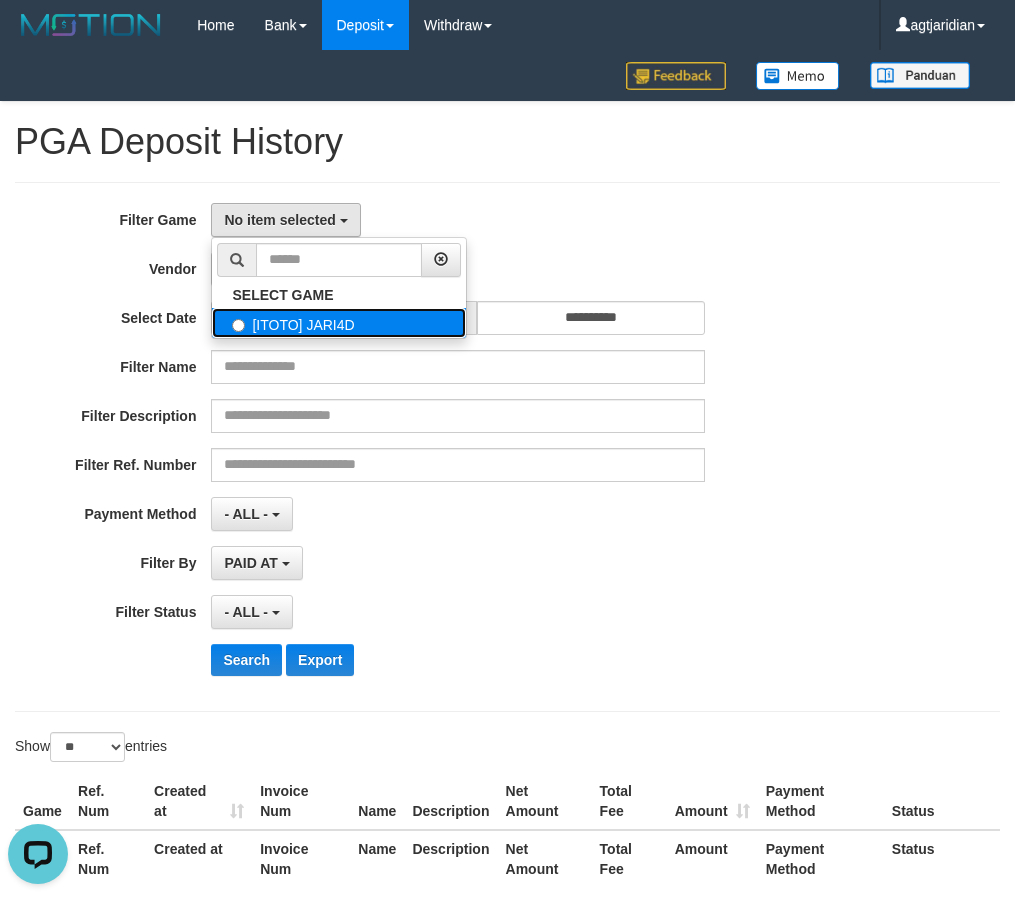 click on "[ITOTO] JARI4D" at bounding box center (339, 323) 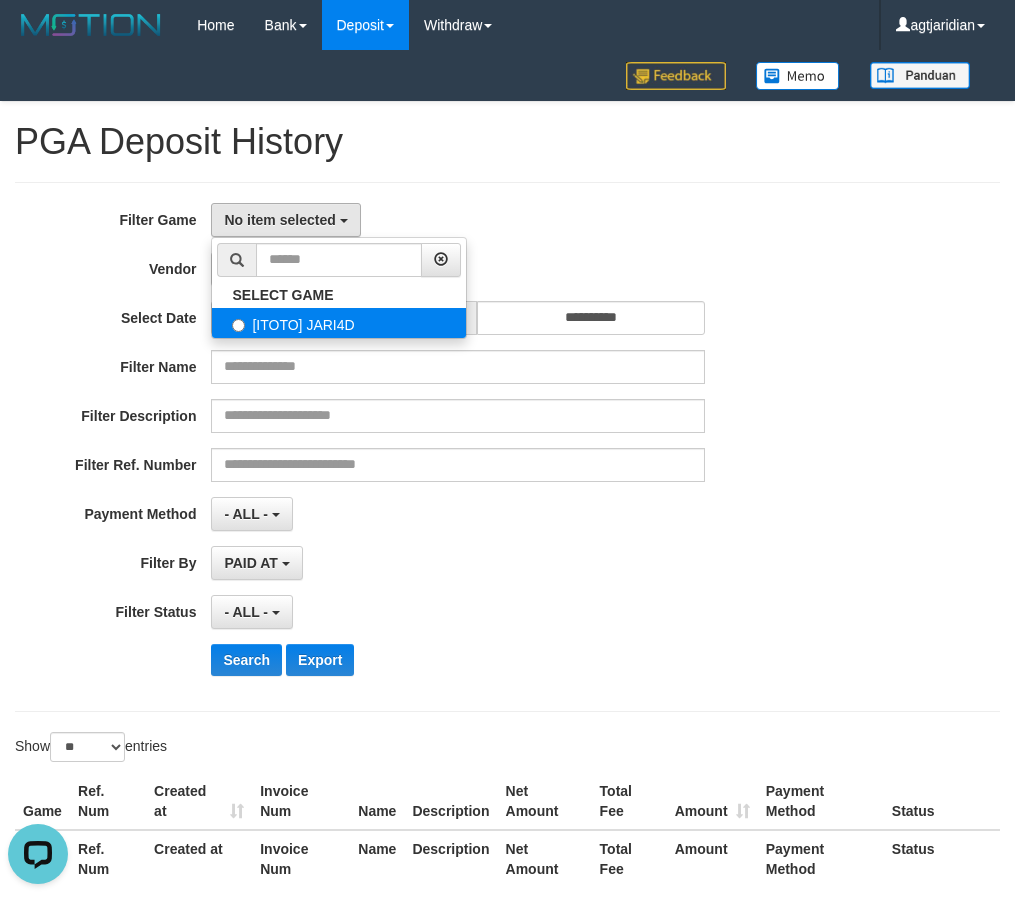 select on "****" 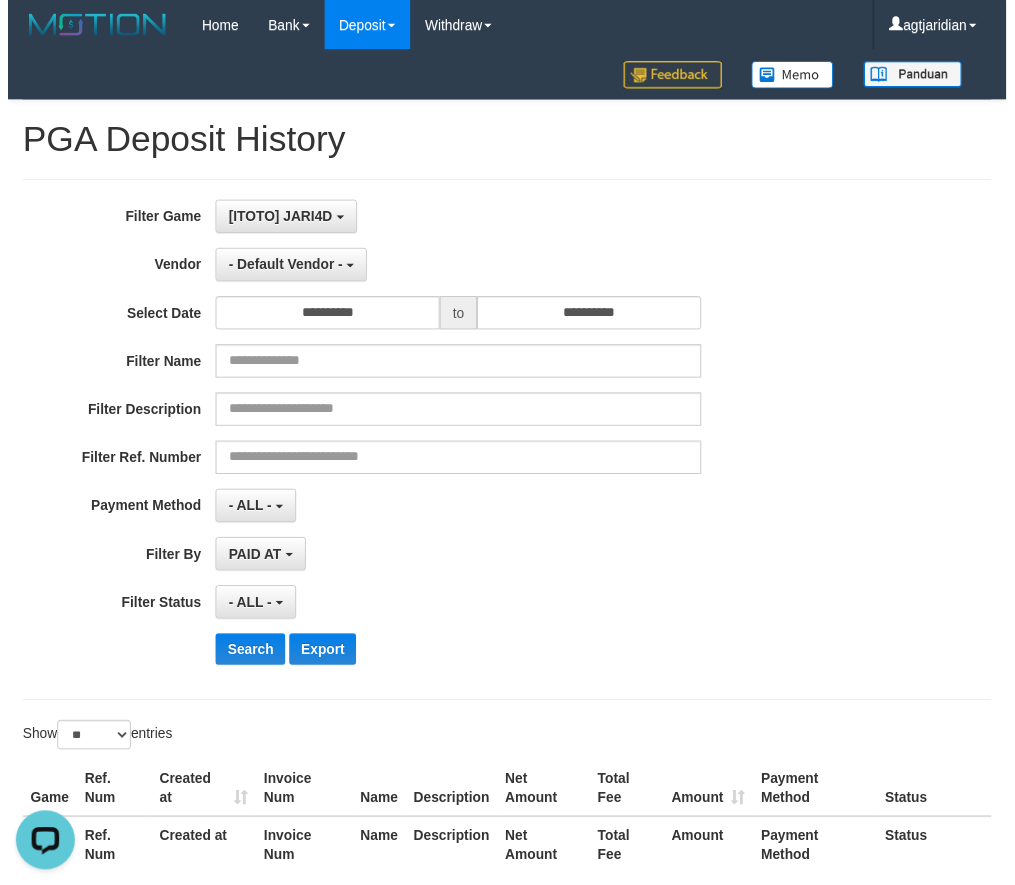 scroll, scrollTop: 18, scrollLeft: 0, axis: vertical 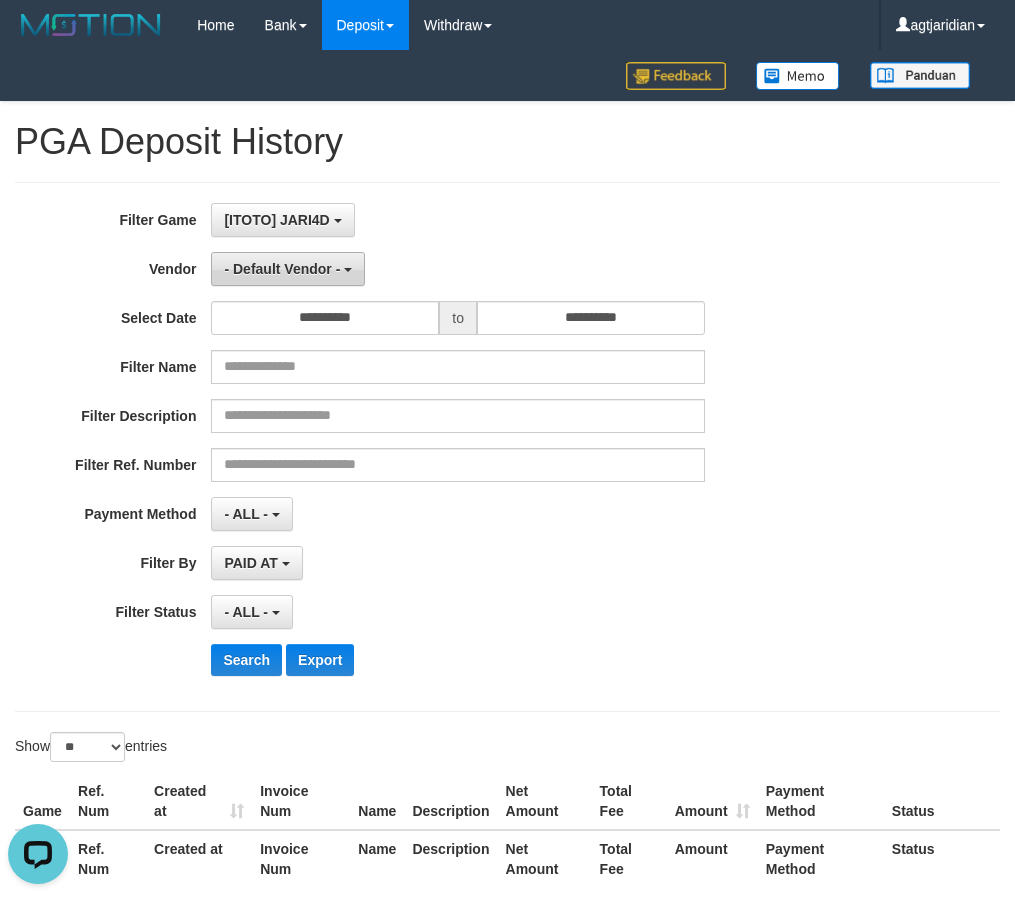 click on "- Default Vendor -" at bounding box center (288, 269) 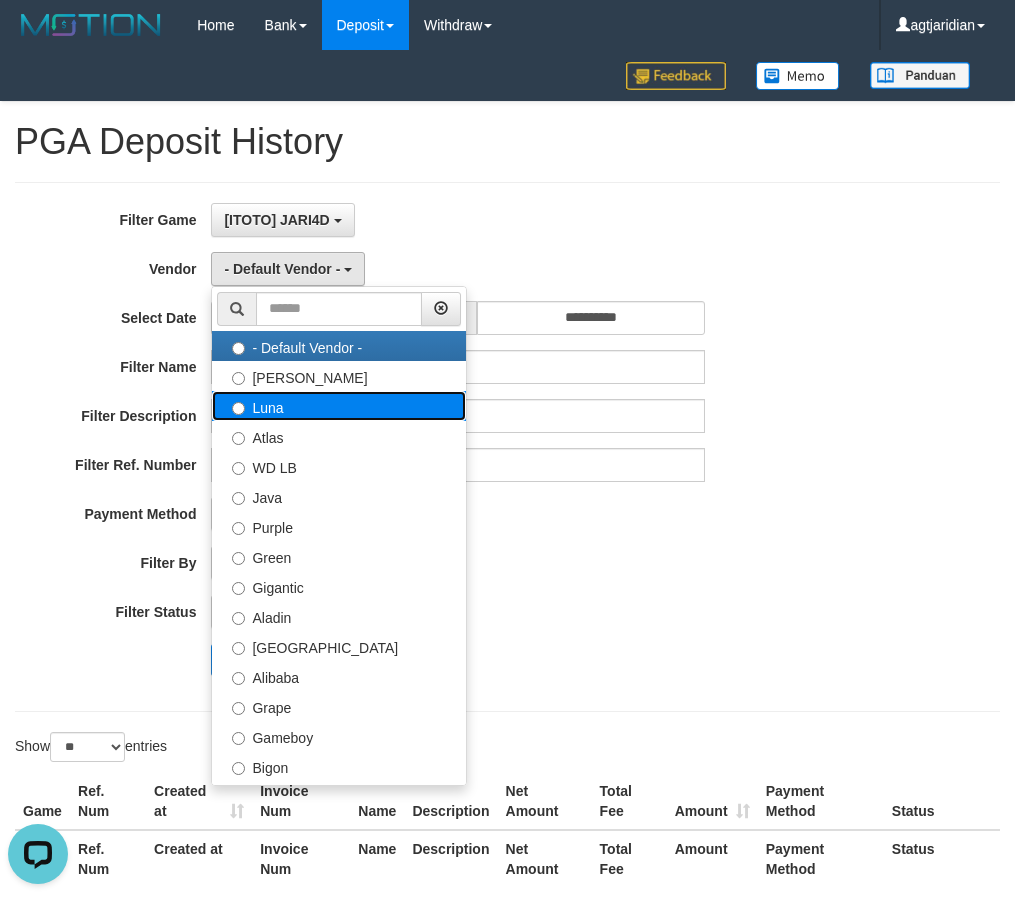 click on "Luna" at bounding box center [339, 406] 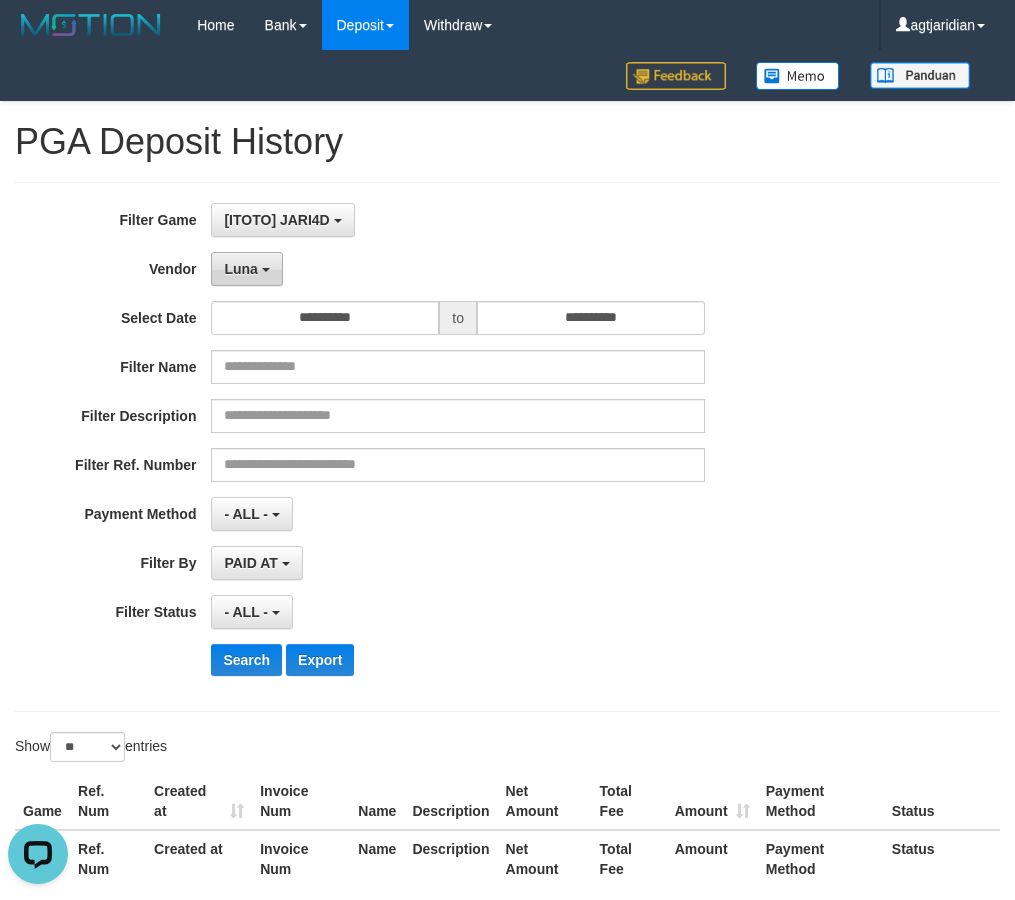 click on "Luna" at bounding box center [246, 269] 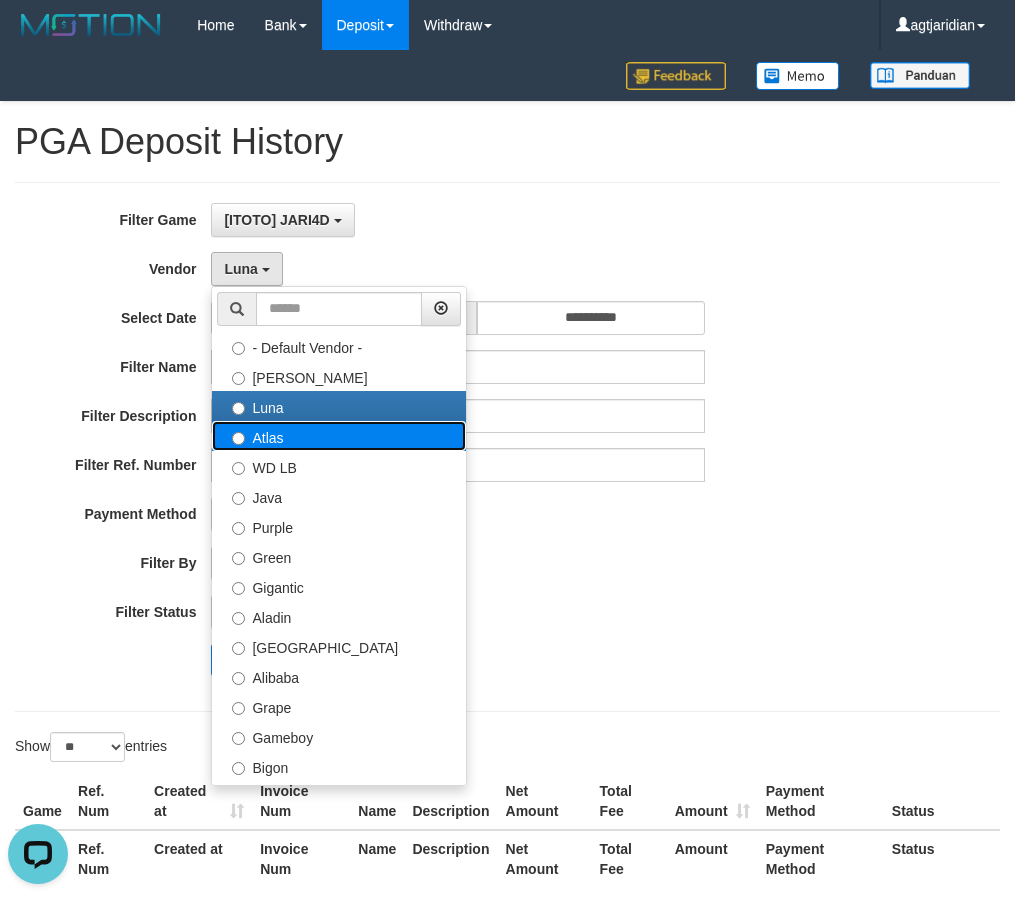 click on "Atlas" at bounding box center (339, 436) 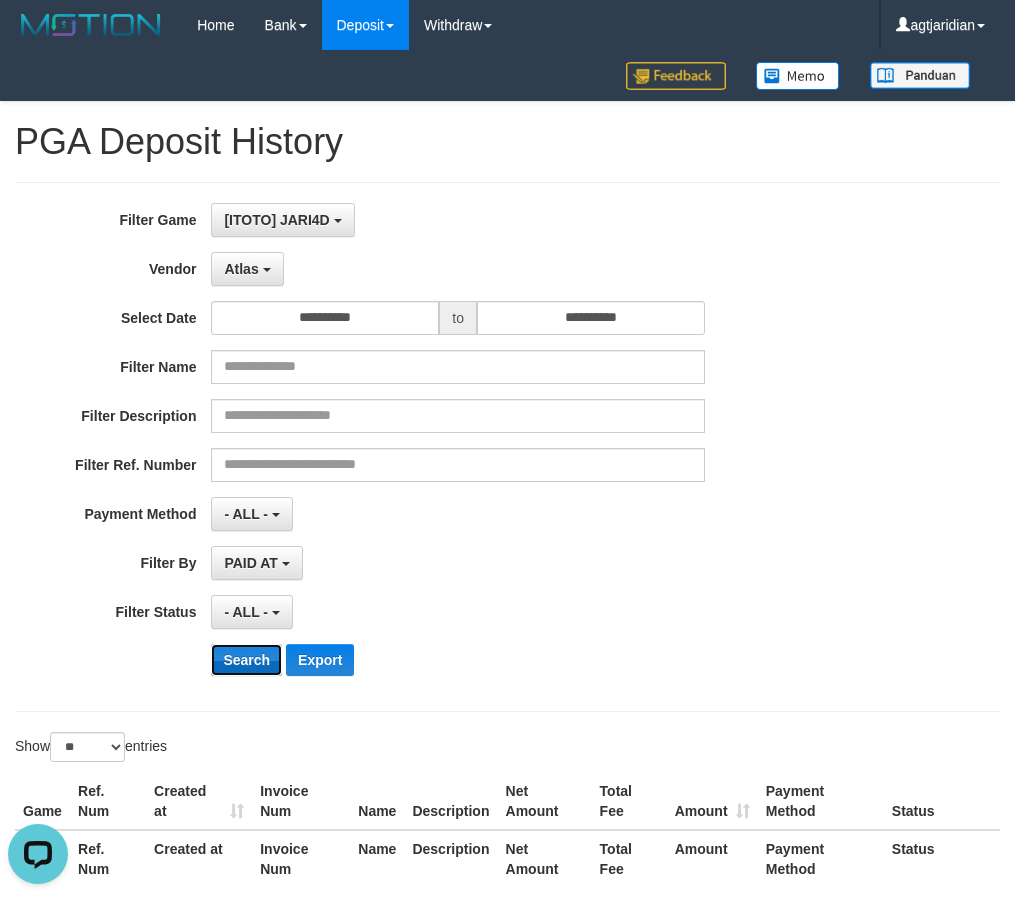click on "Search" at bounding box center (246, 660) 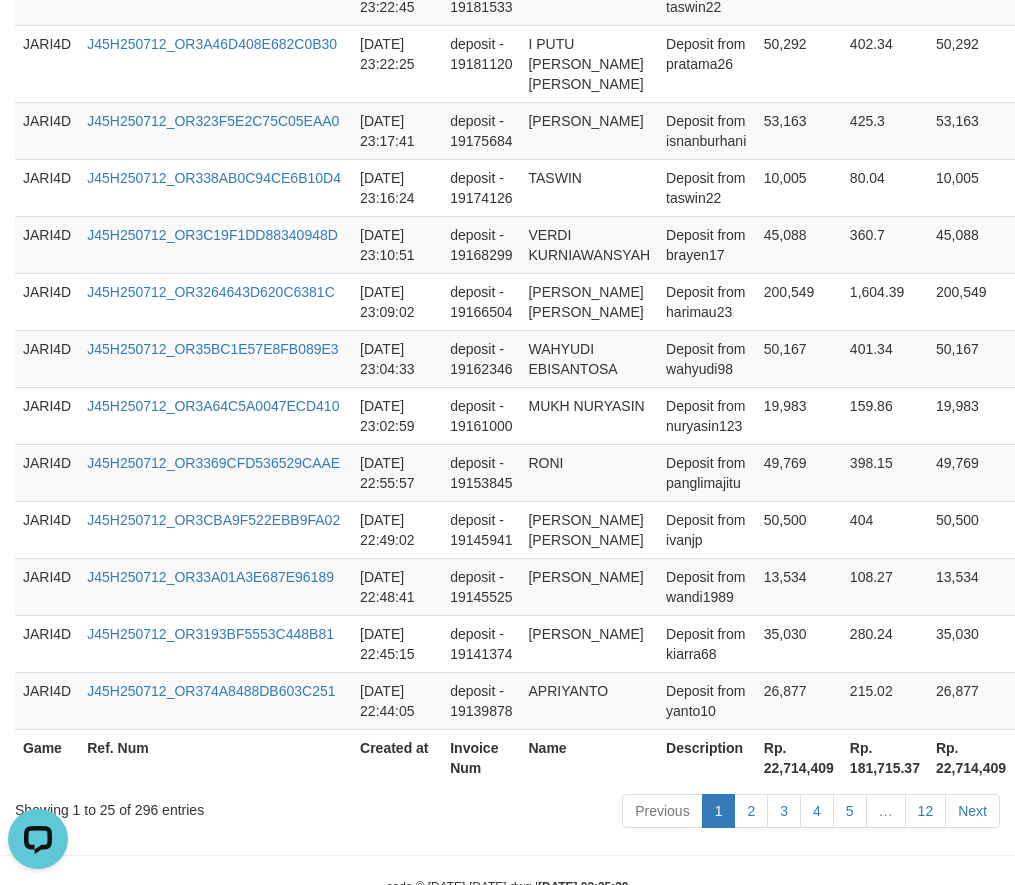 scroll, scrollTop: 1607, scrollLeft: 0, axis: vertical 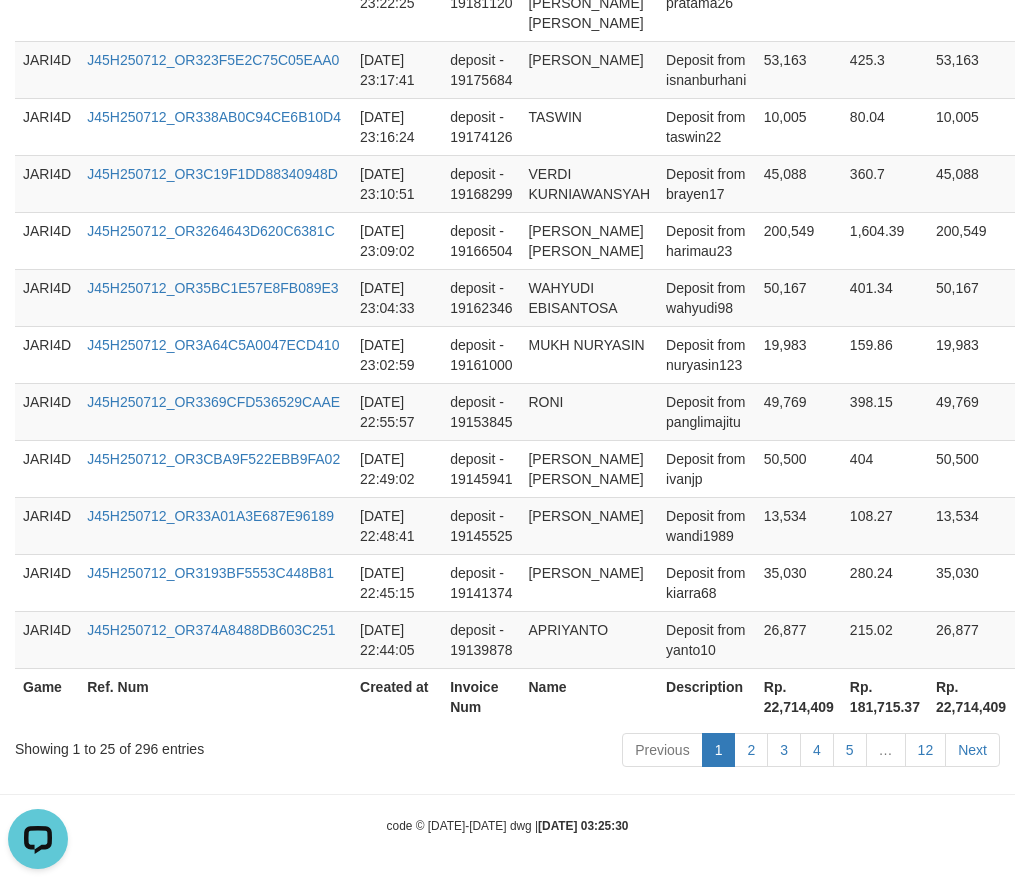 click on "Rp. 22,714,409" at bounding box center [799, 696] 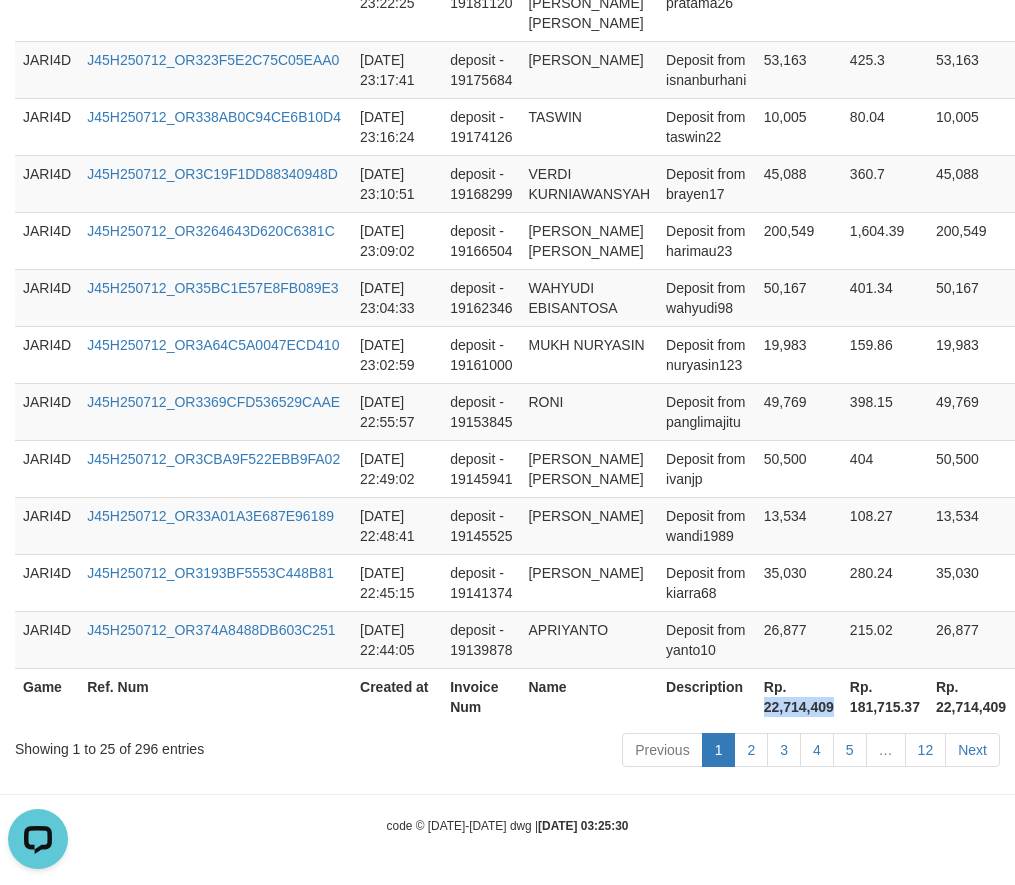 click on "Rp. 22,714,409" at bounding box center (799, 696) 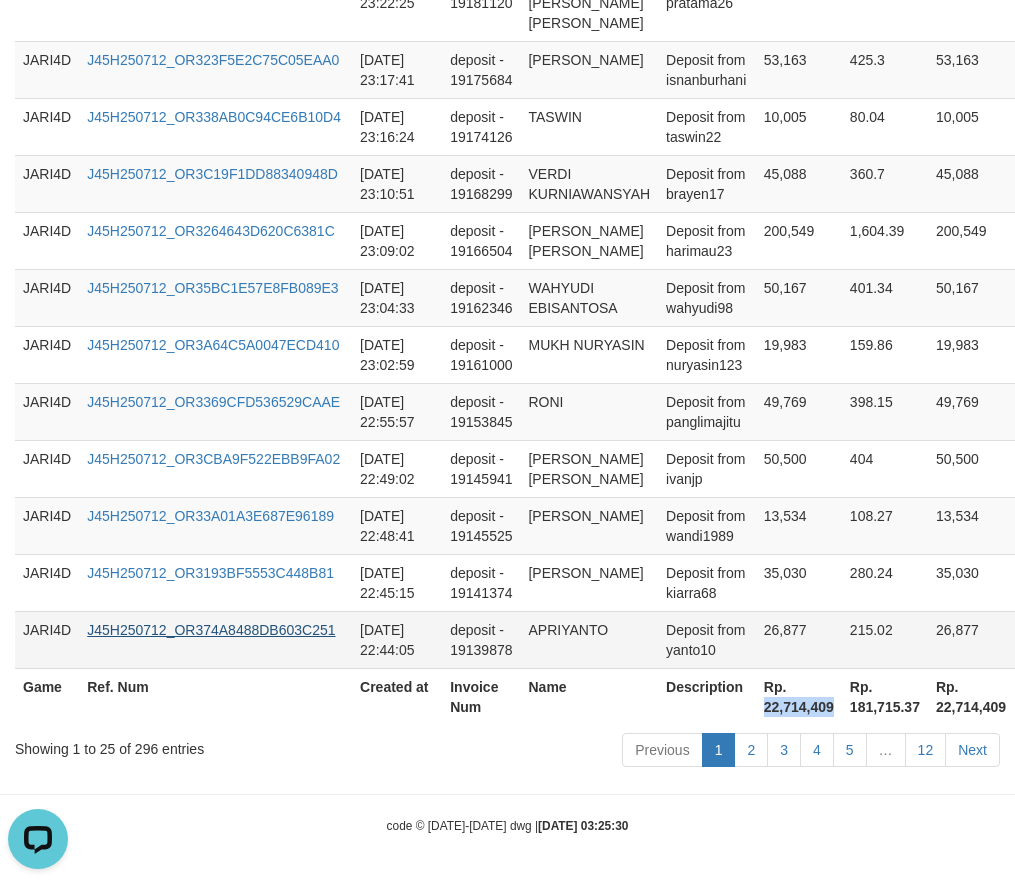 copy on "22,714,409" 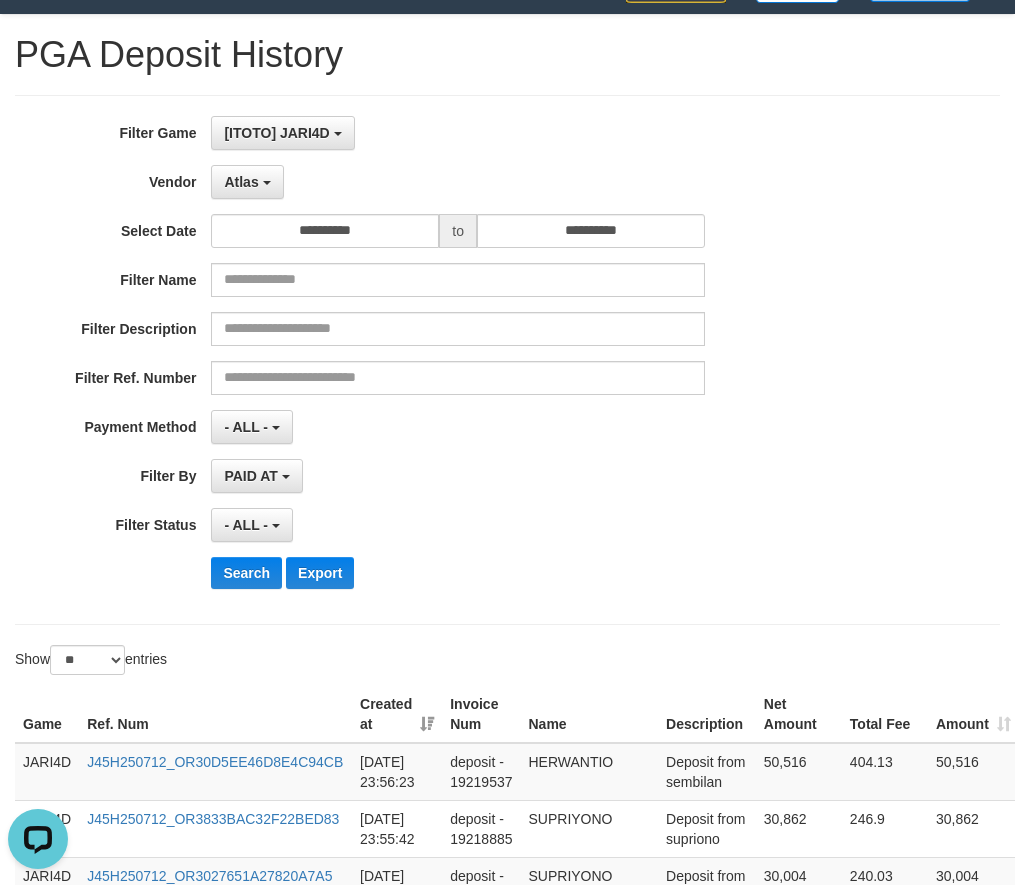 scroll, scrollTop: 0, scrollLeft: 0, axis: both 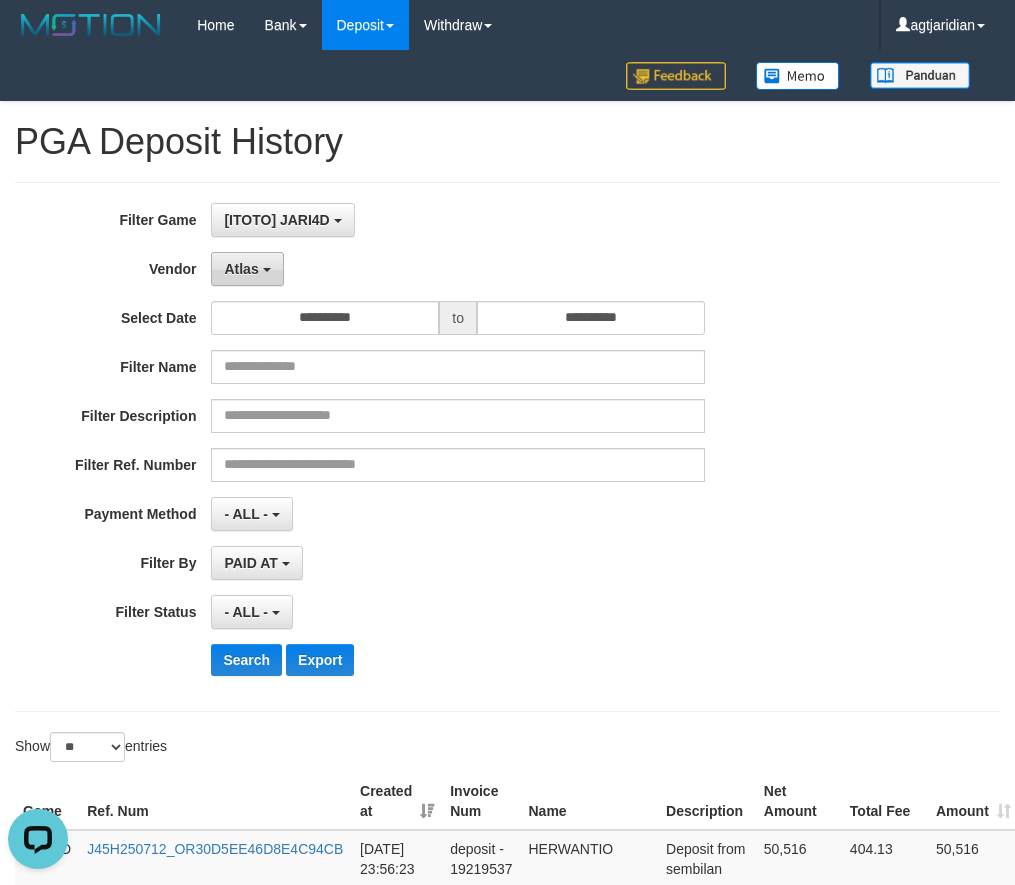 click on "Atlas" at bounding box center (247, 269) 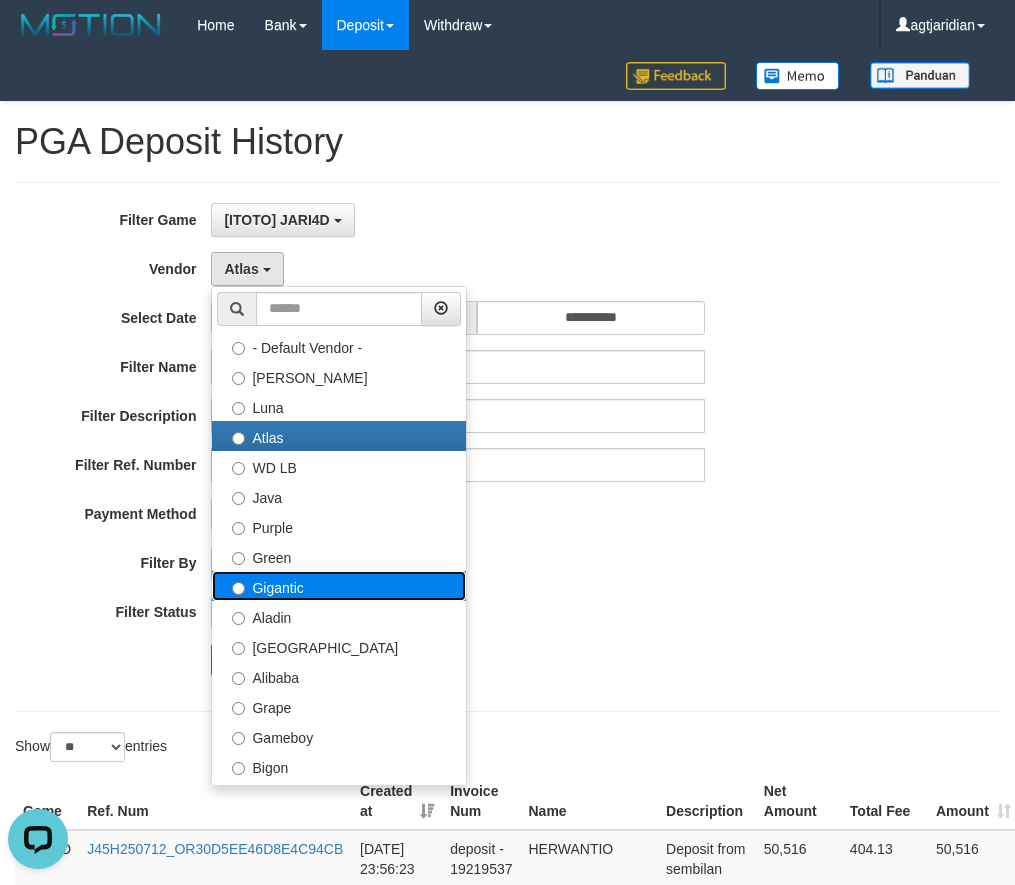 click on "Gigantic" at bounding box center (339, 586) 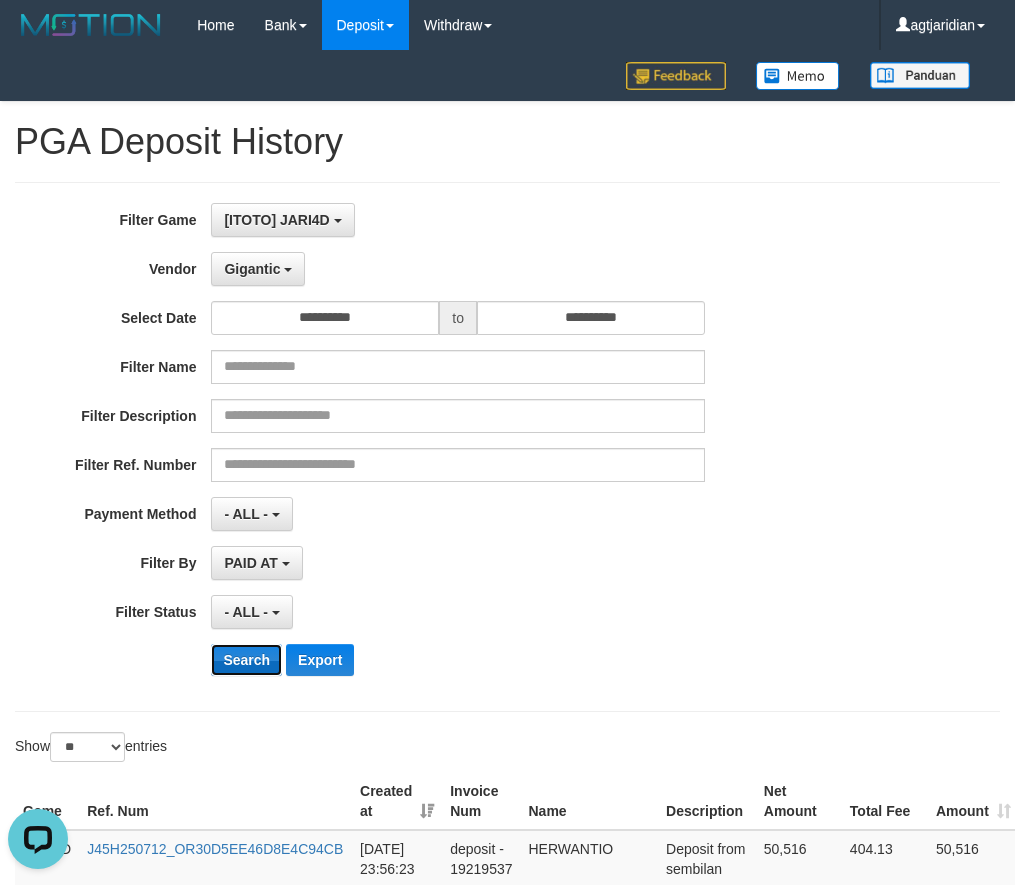 click on "Search" at bounding box center [246, 660] 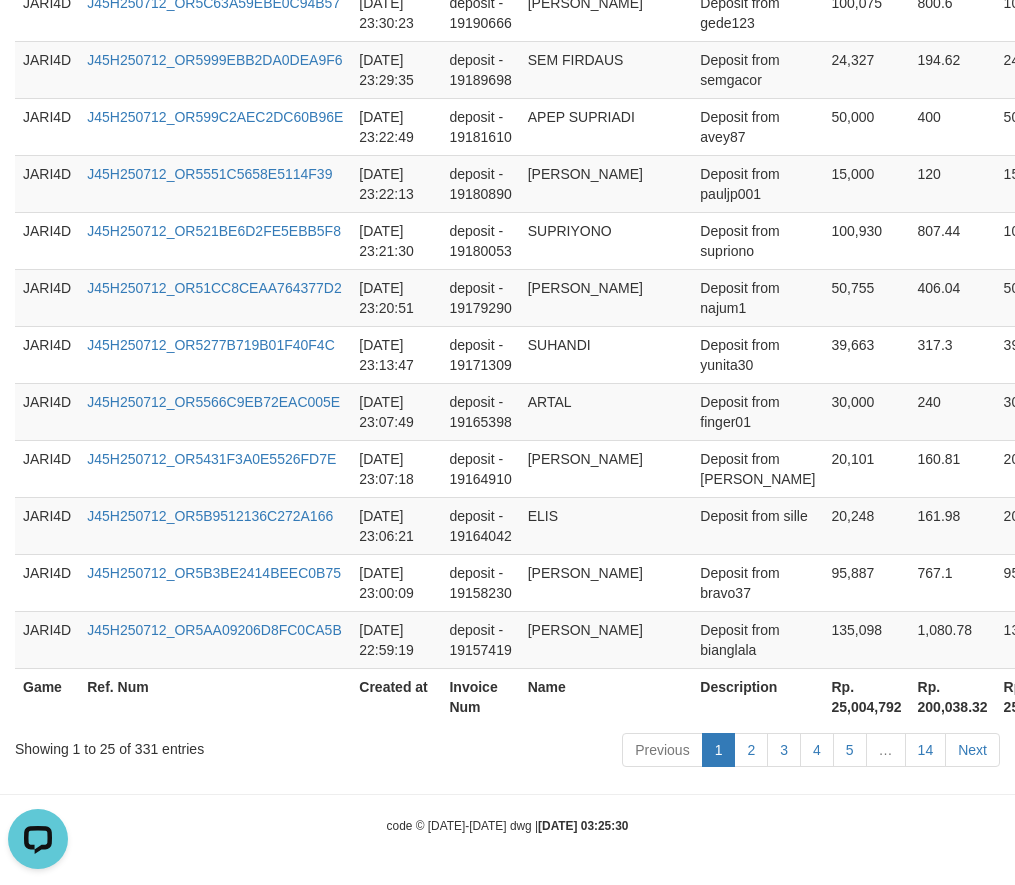 scroll, scrollTop: 1967, scrollLeft: 0, axis: vertical 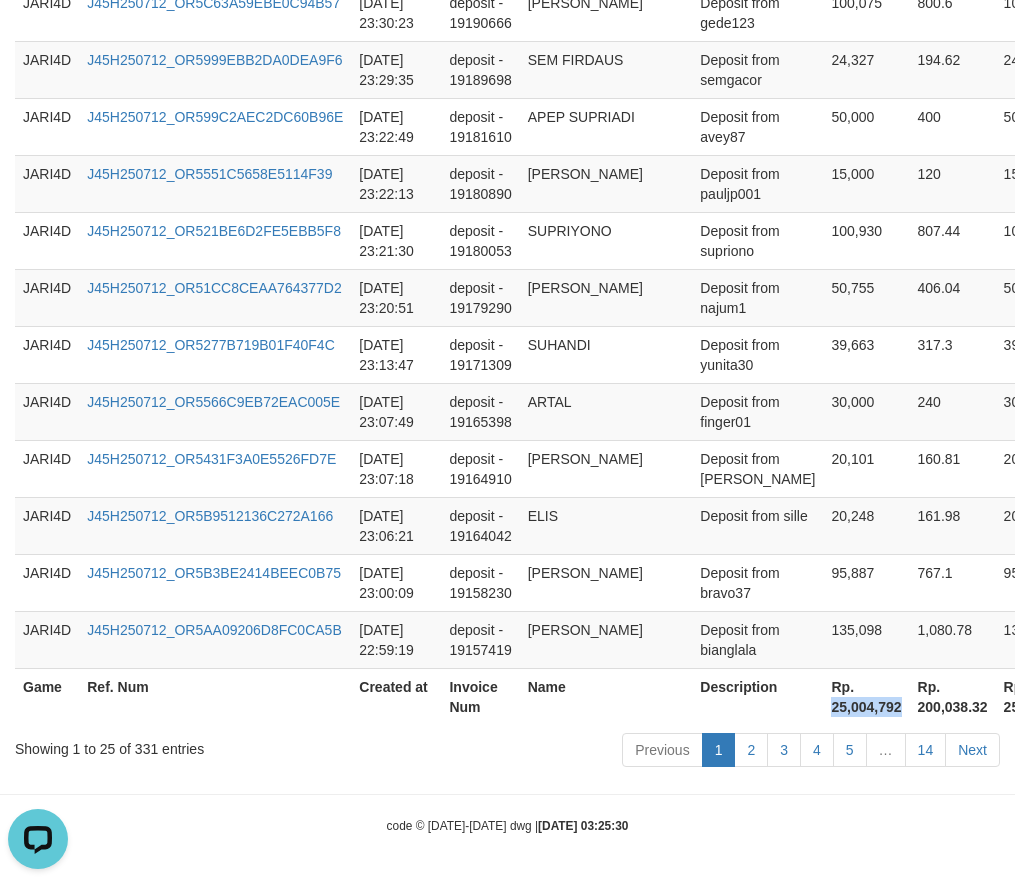 click on "Rp. 25,004,792" at bounding box center [866, 696] 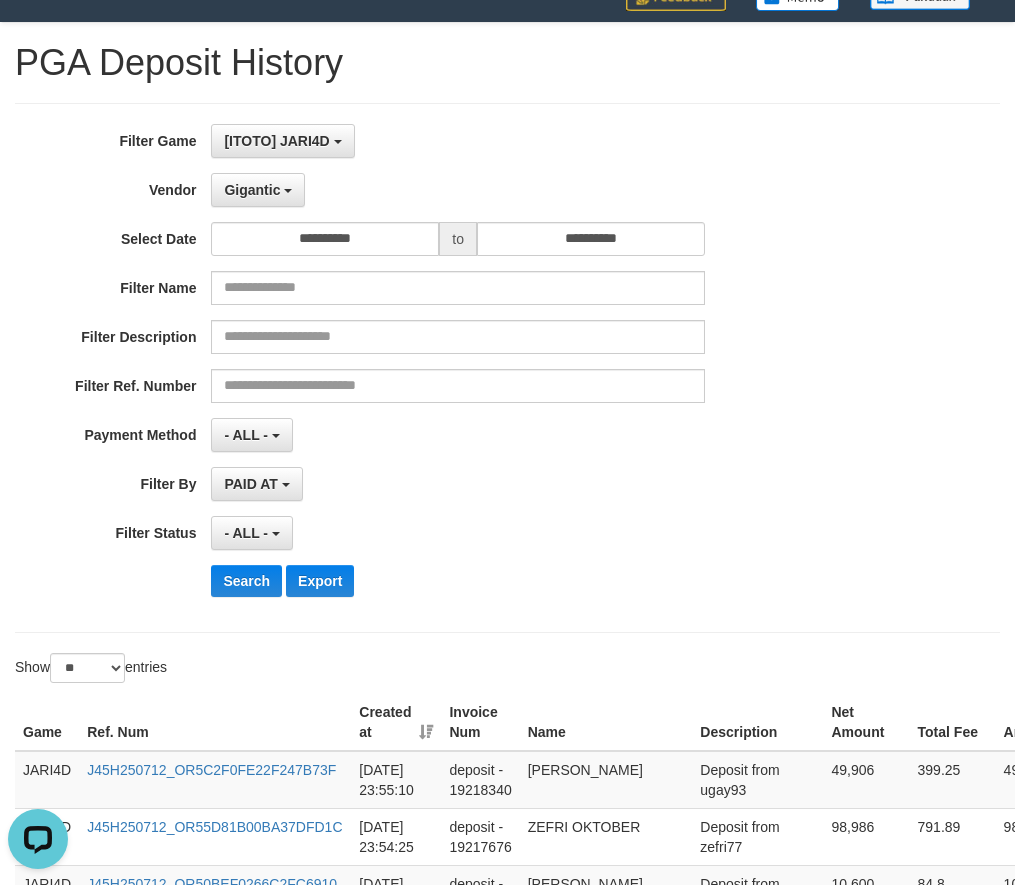 scroll, scrollTop: 0, scrollLeft: 0, axis: both 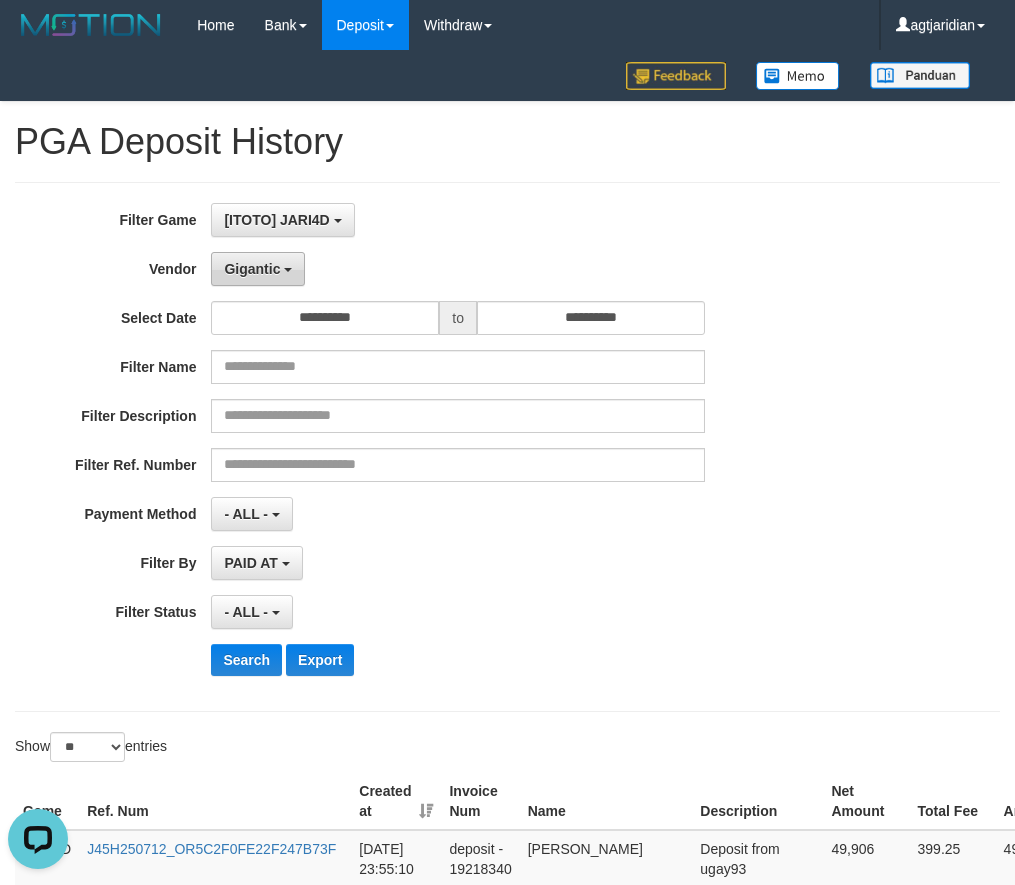 click on "Gigantic" at bounding box center (252, 269) 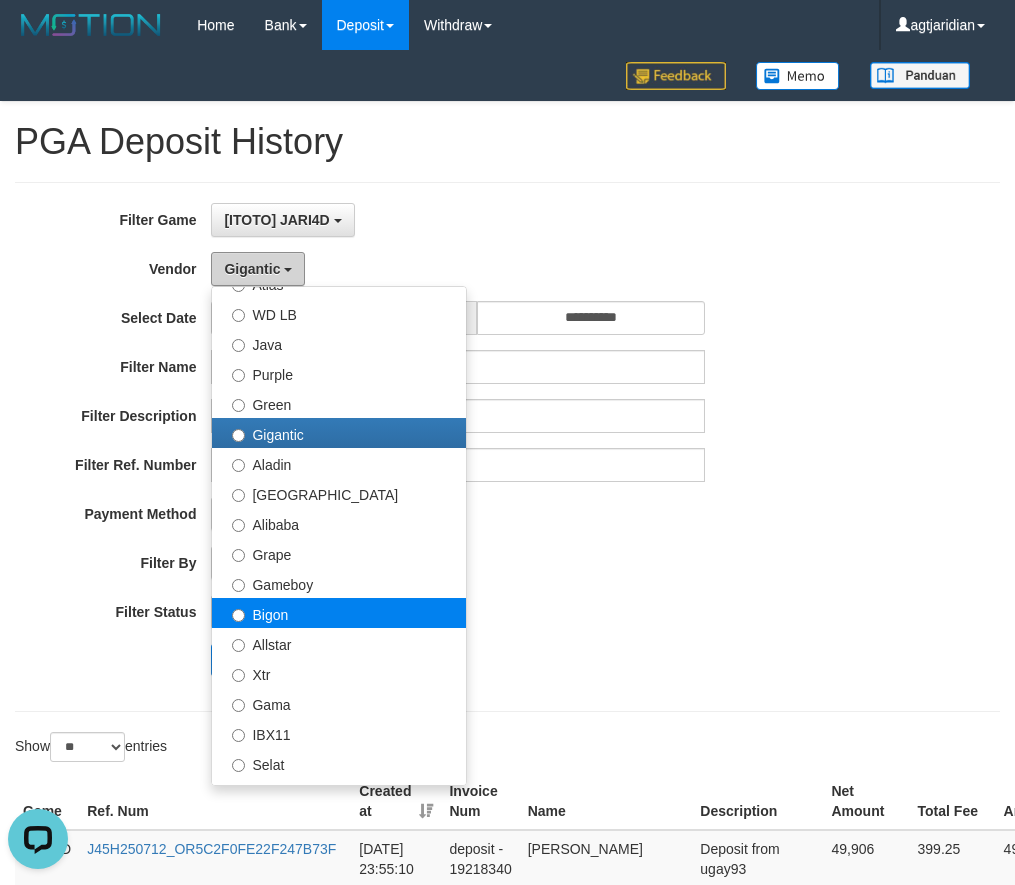 scroll, scrollTop: 200, scrollLeft: 0, axis: vertical 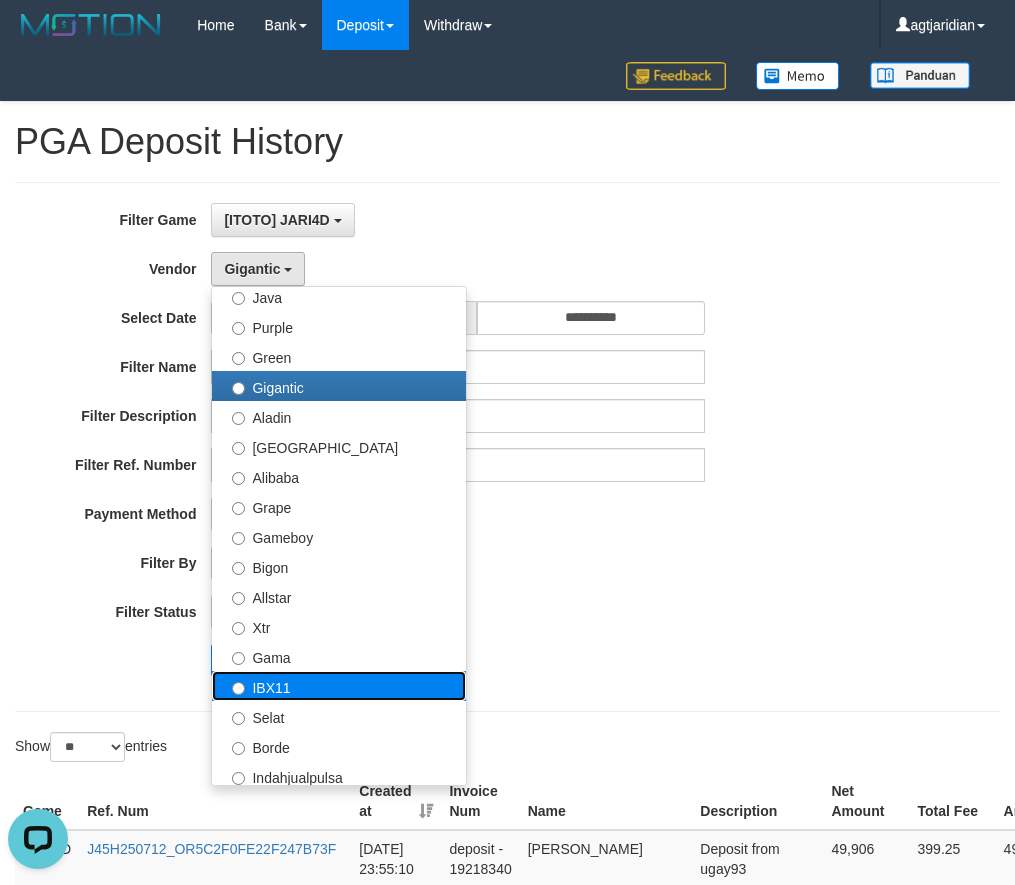 click on "IBX11" at bounding box center [339, 686] 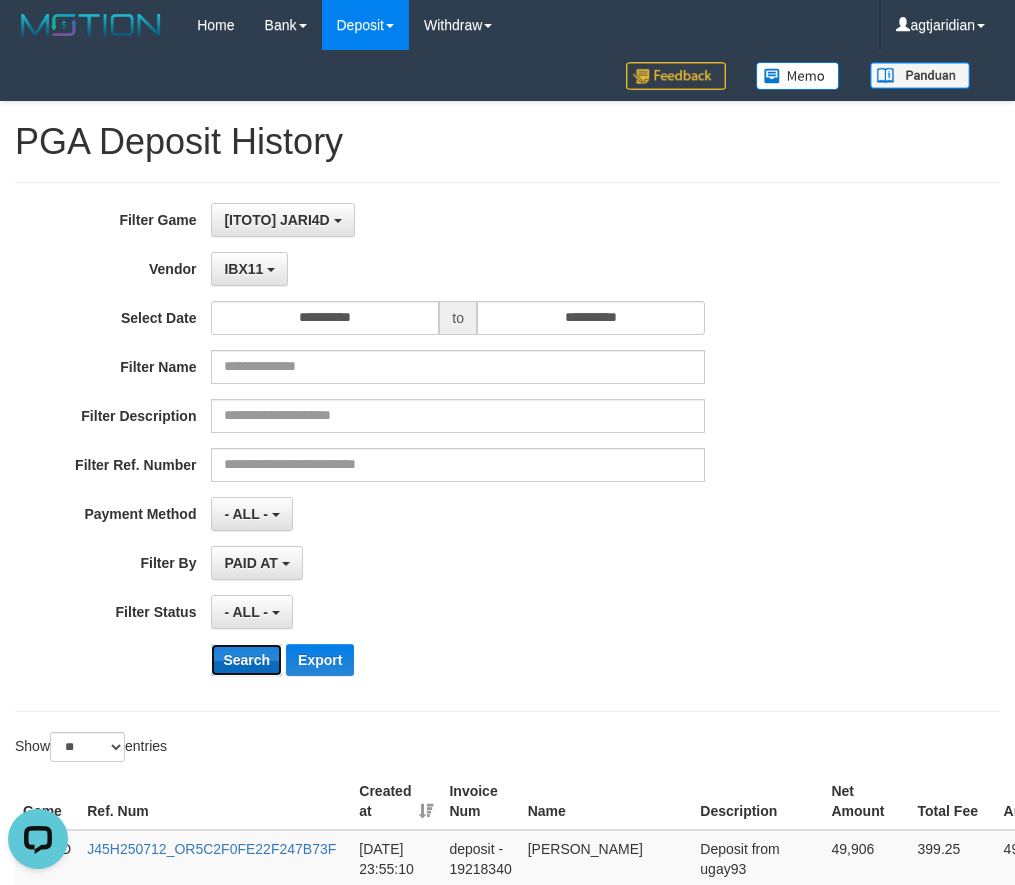 click on "Search" at bounding box center [246, 660] 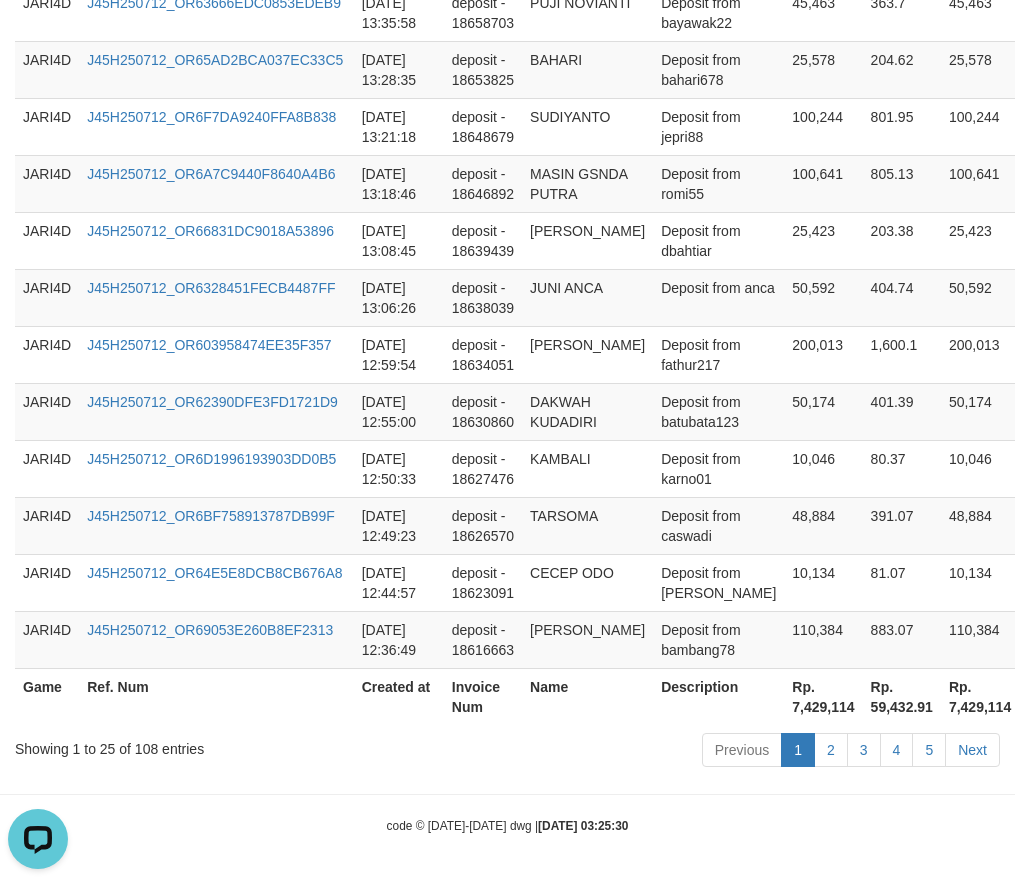 scroll, scrollTop: 1927, scrollLeft: 0, axis: vertical 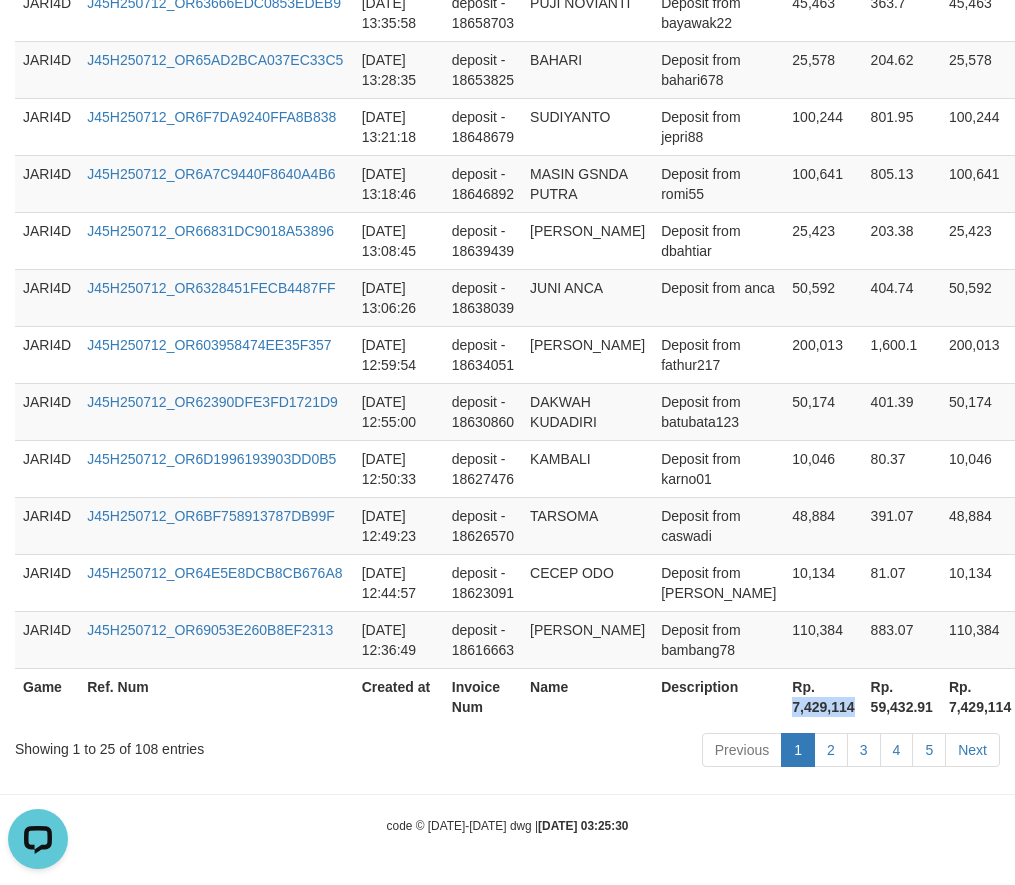 click on "Rp. 7,429,114" at bounding box center [823, 696] 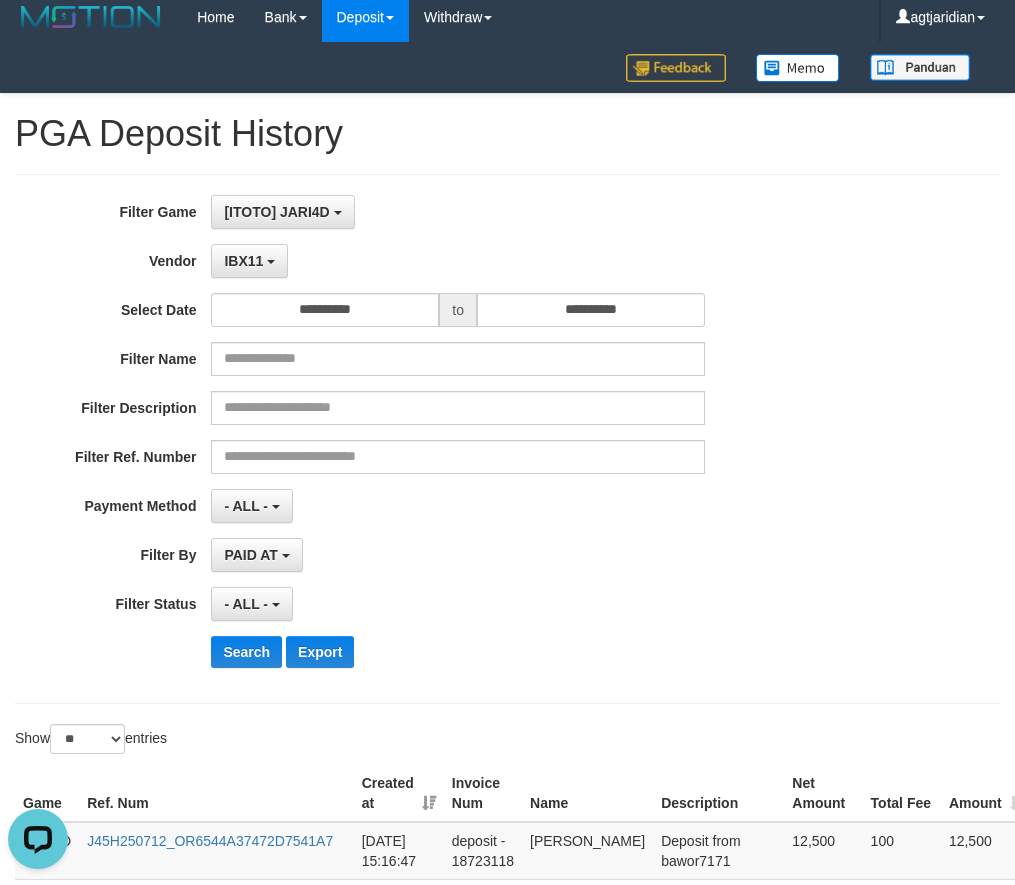 scroll, scrollTop: 0, scrollLeft: 0, axis: both 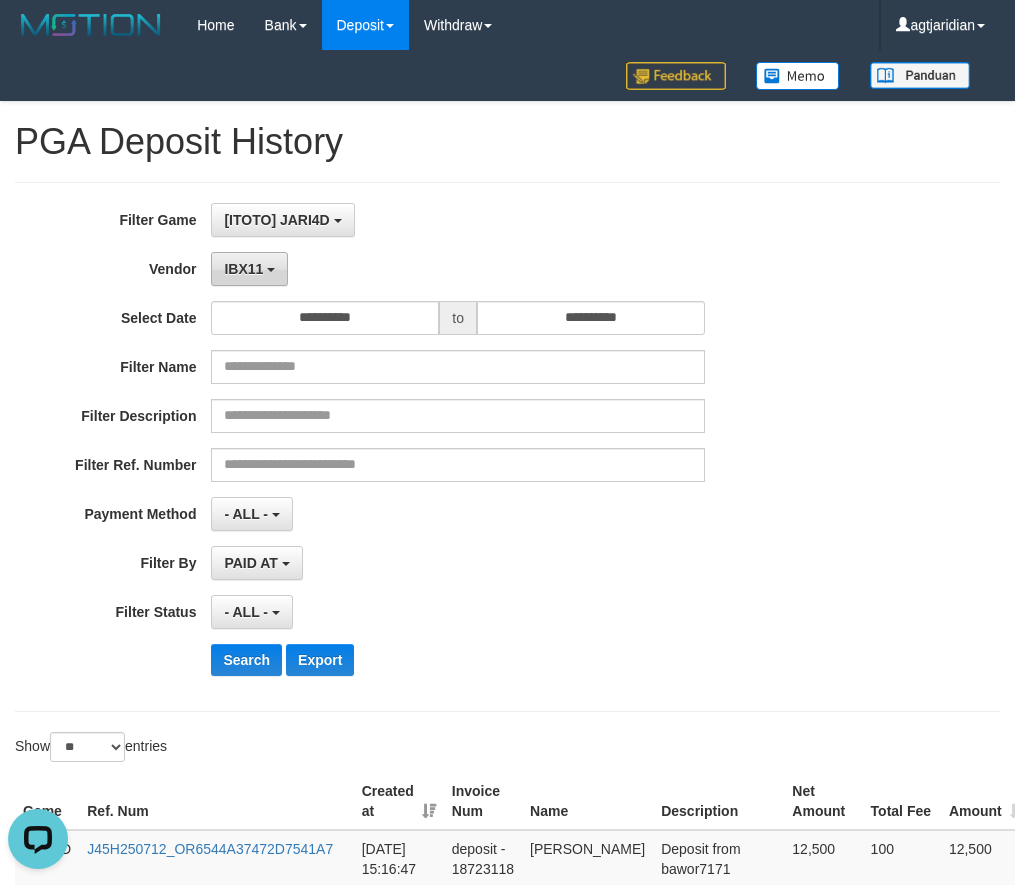 click on "IBX11" at bounding box center [243, 269] 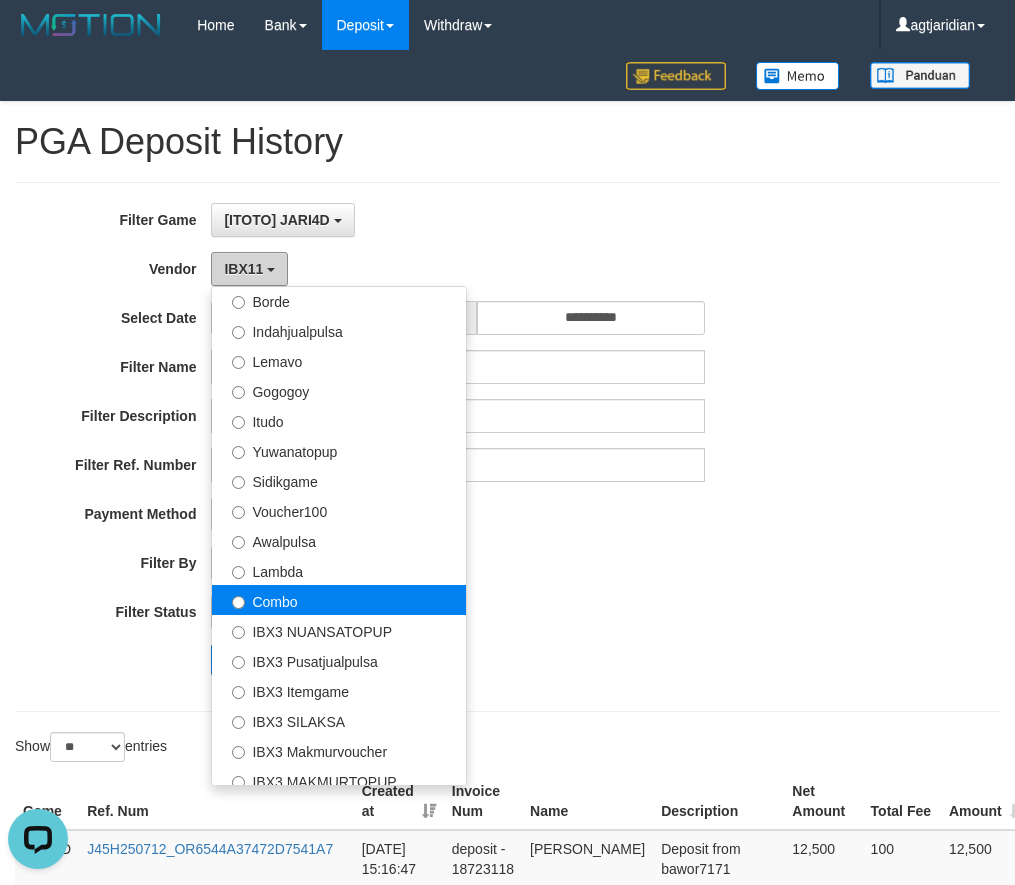 scroll, scrollTop: 686, scrollLeft: 0, axis: vertical 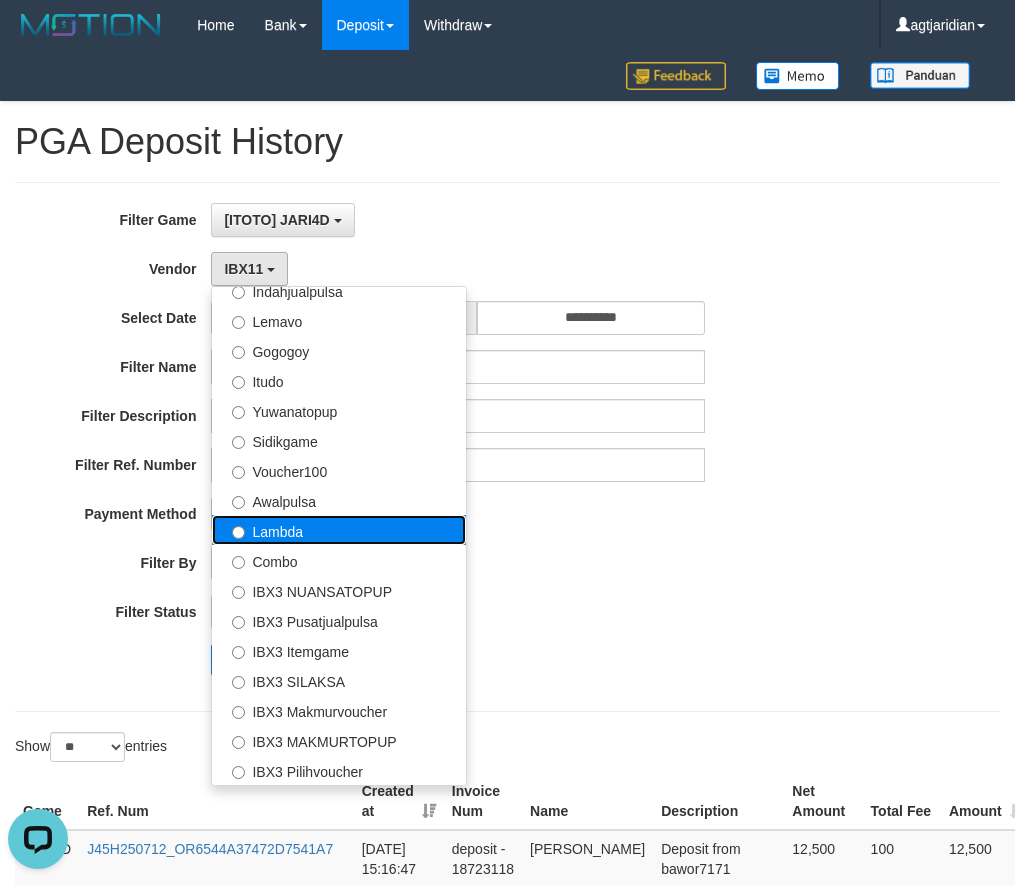 click on "Lambda" at bounding box center [339, 530] 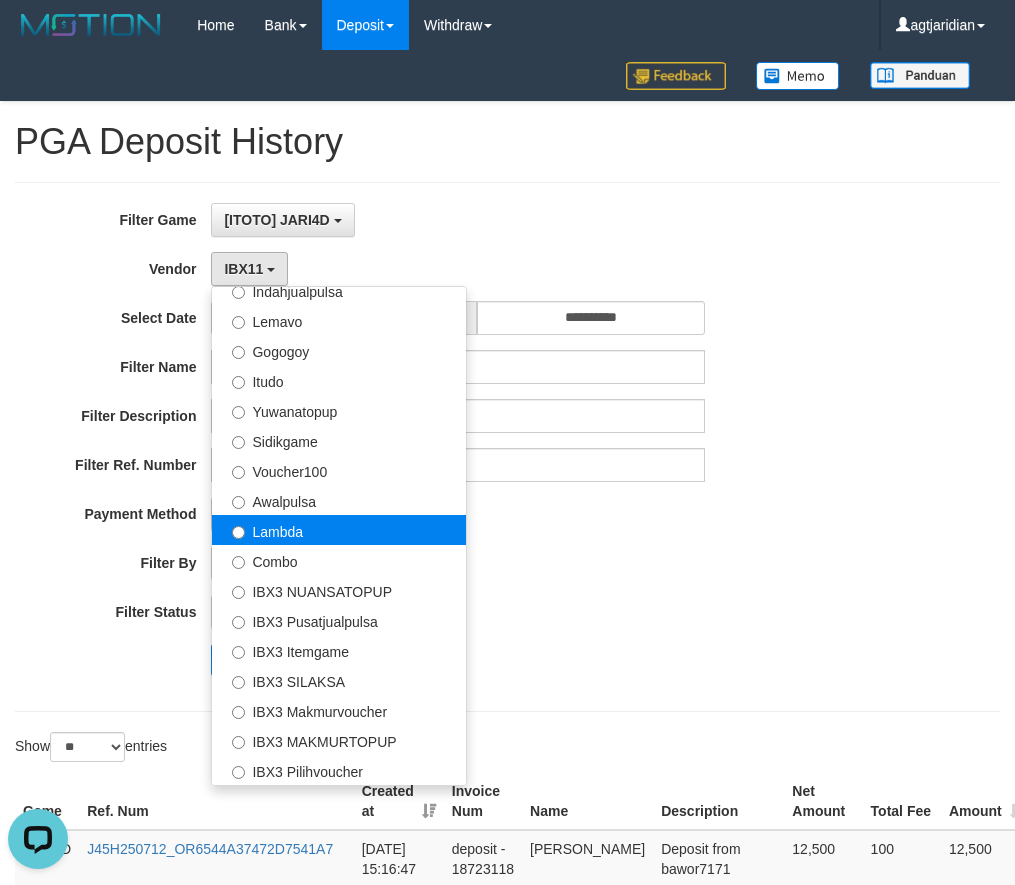 select on "**********" 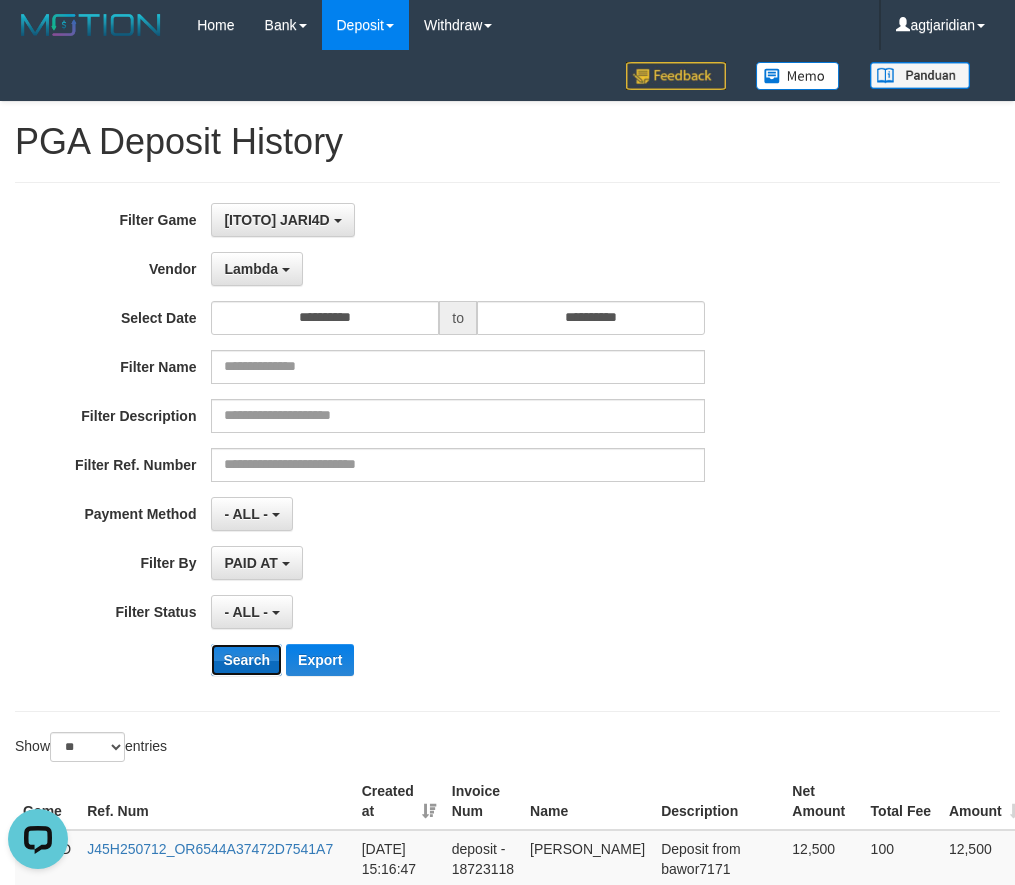 click on "Search" at bounding box center [246, 660] 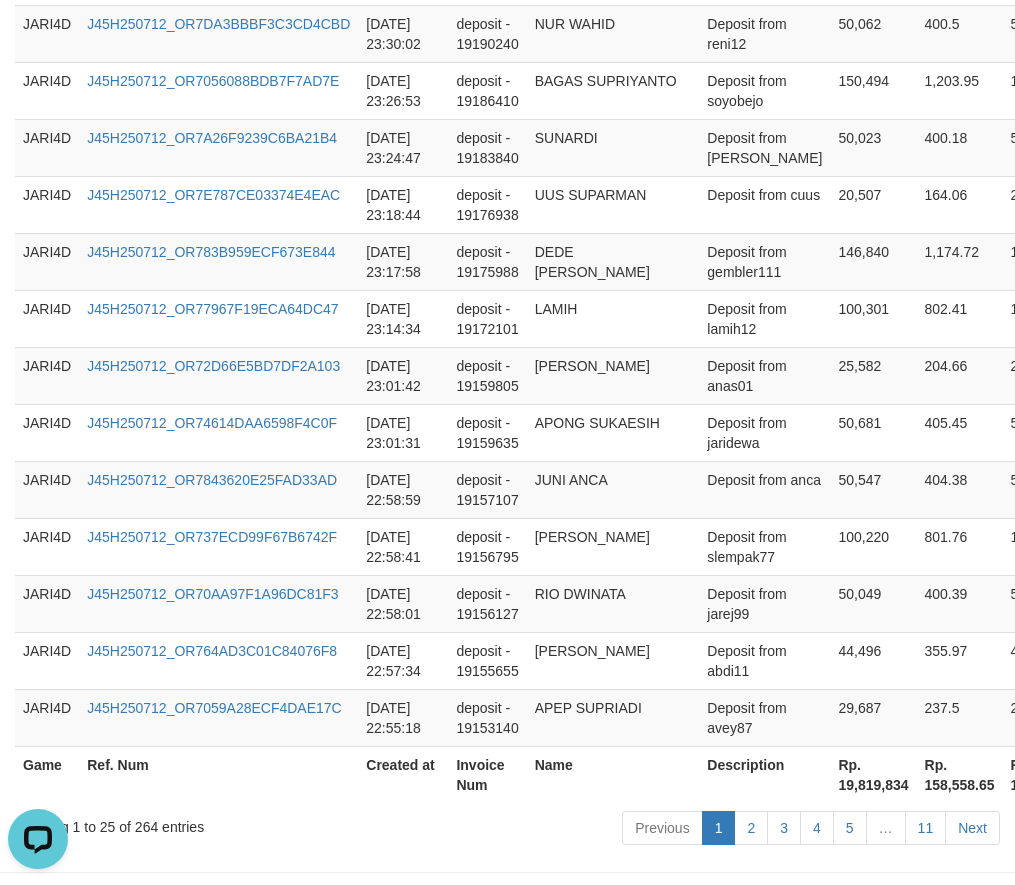 scroll, scrollTop: 1627, scrollLeft: 0, axis: vertical 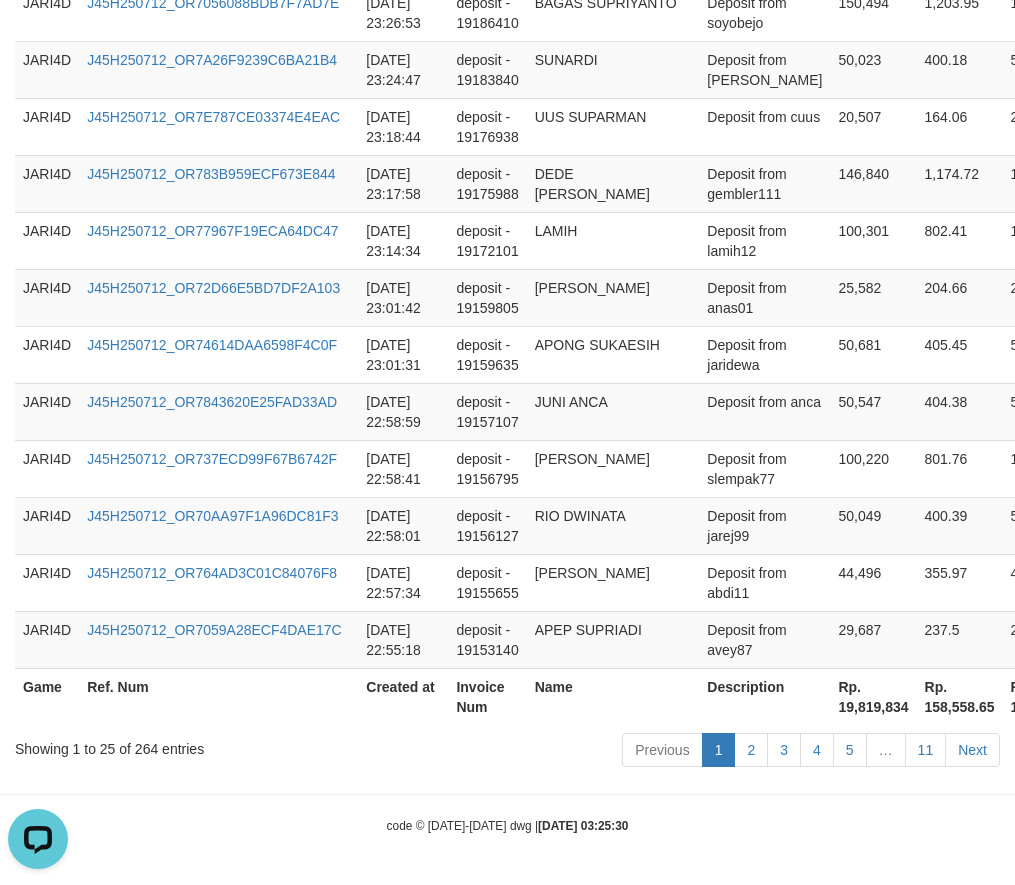 click on "Rp. 19,819,834" at bounding box center [873, 696] 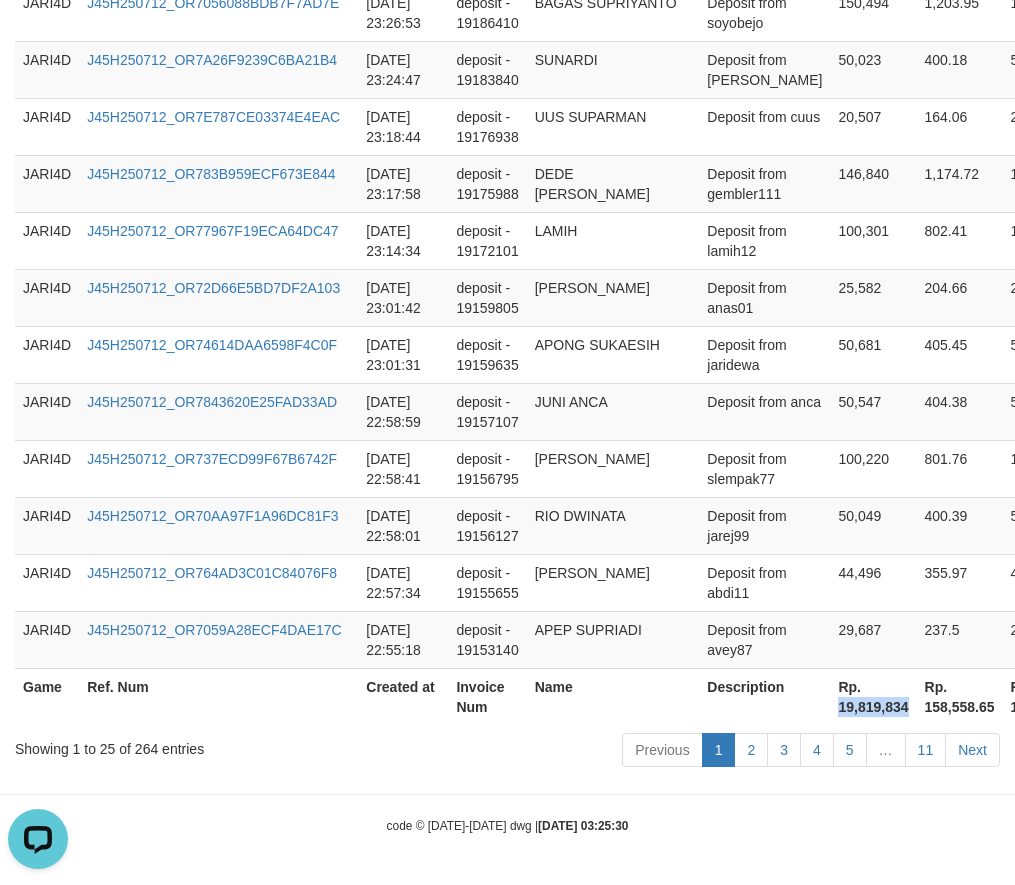 click on "Rp. 19,819,834" at bounding box center (873, 696) 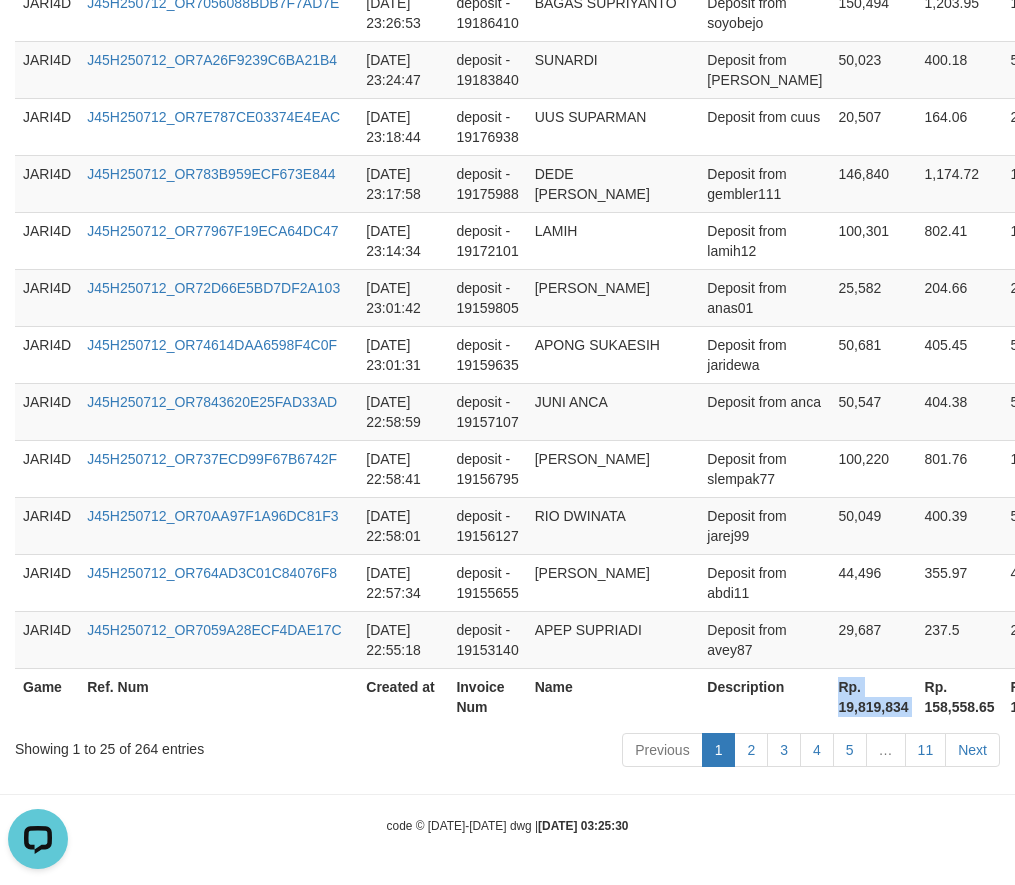 click on "Rp. 19,819,834" at bounding box center [873, 696] 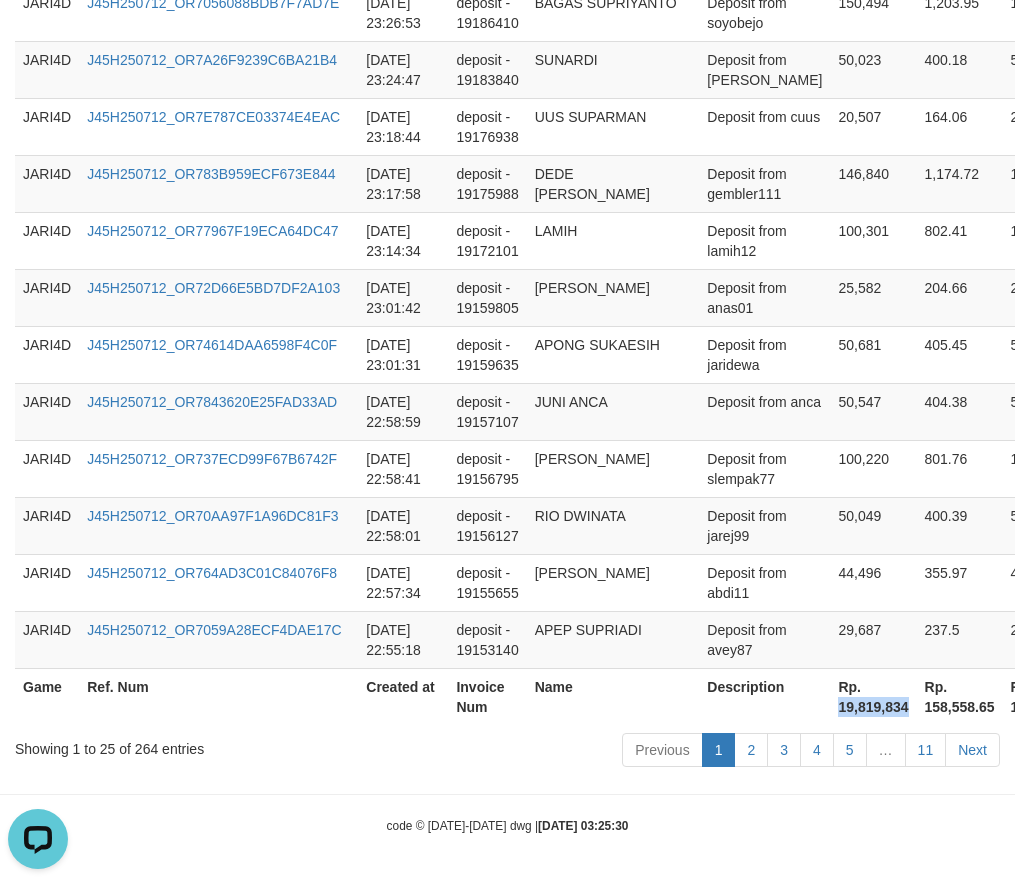 click on "Rp. 19,819,834" at bounding box center (873, 696) 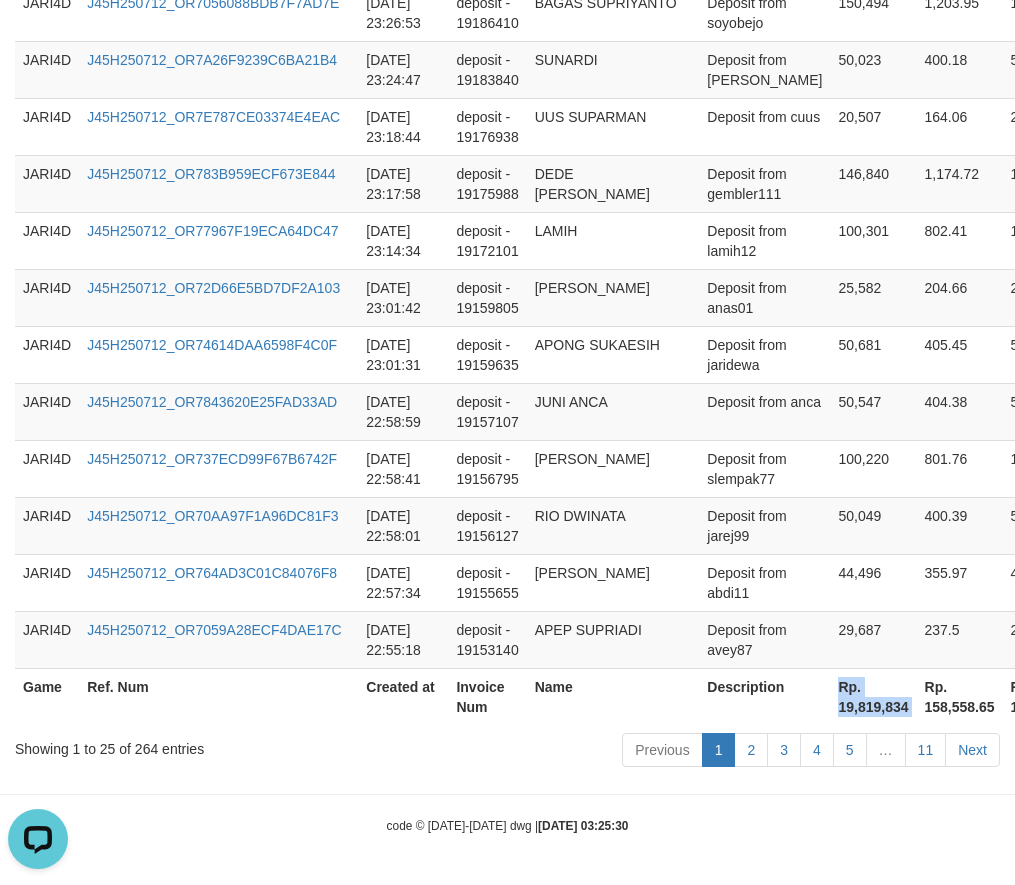 click on "Rp. 19,819,834" at bounding box center [873, 696] 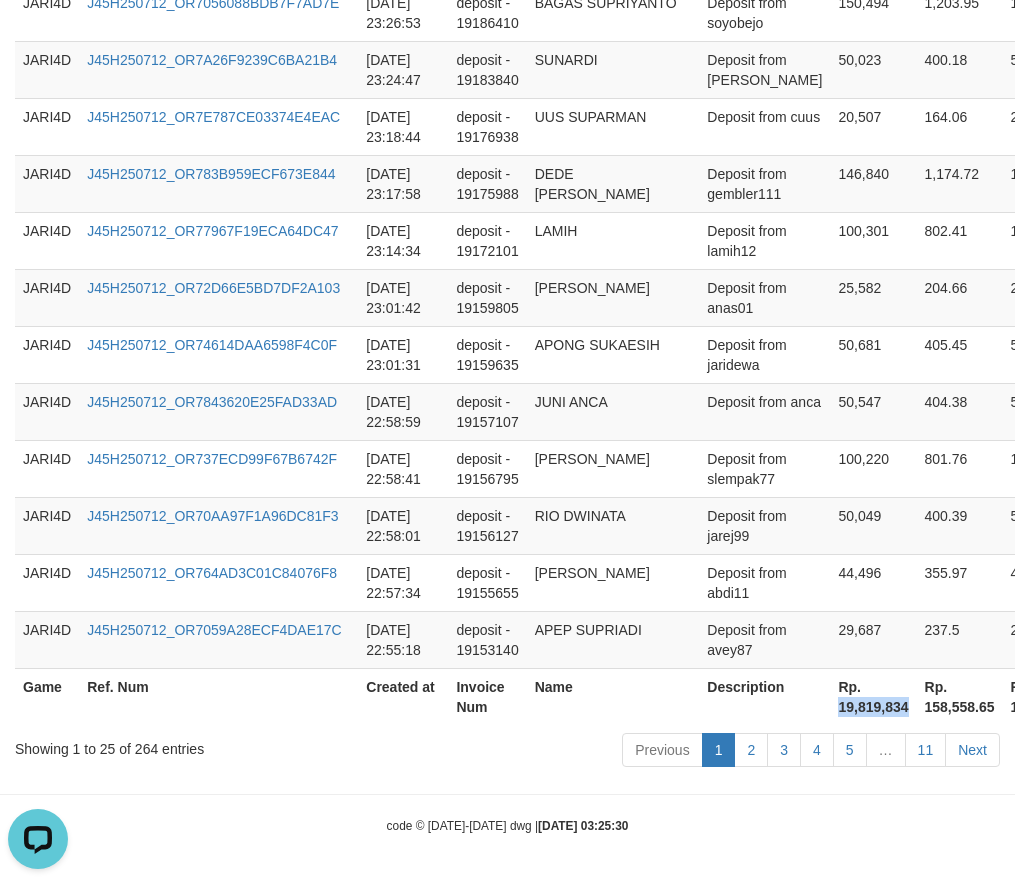 click on "Rp. 19,819,834" at bounding box center [873, 696] 